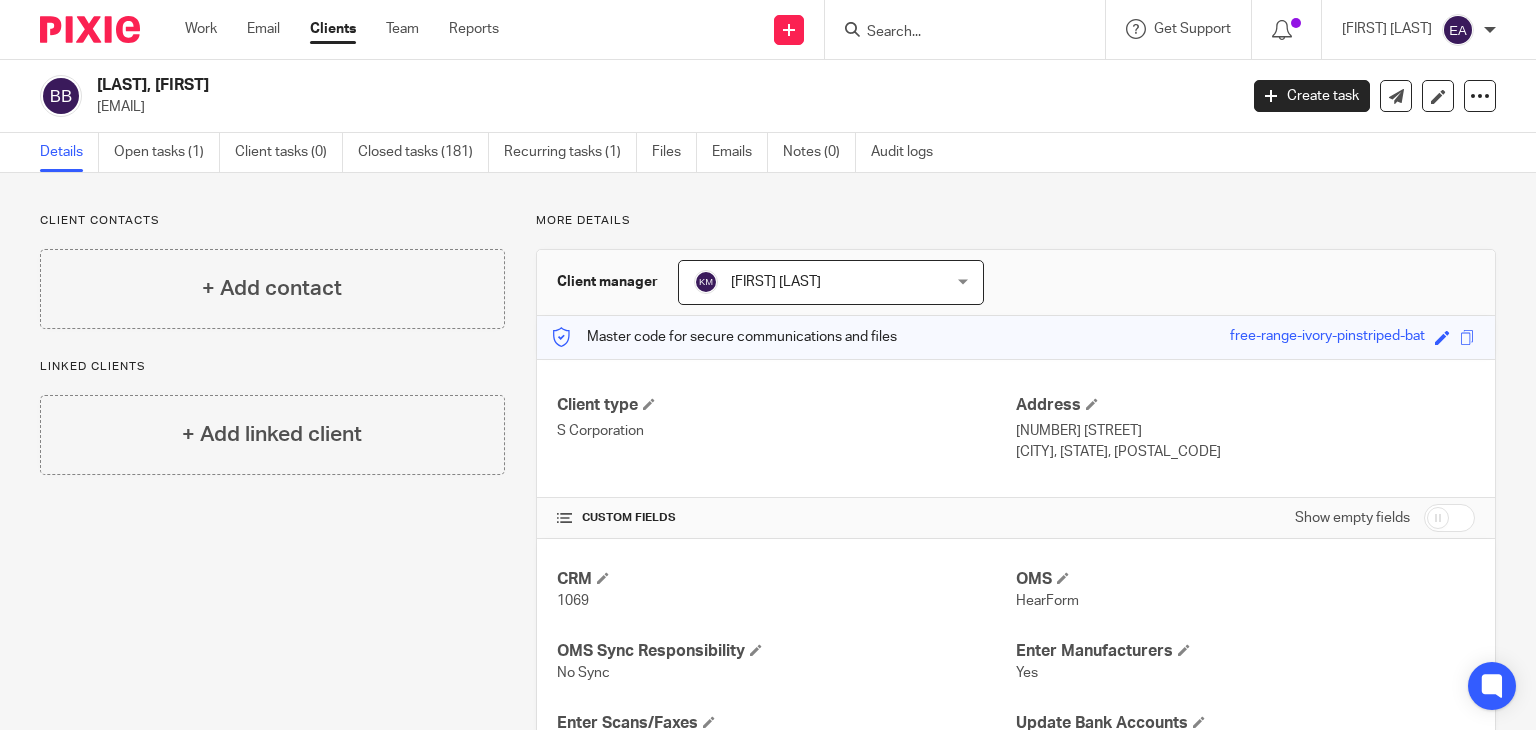 scroll, scrollTop: 0, scrollLeft: 0, axis: both 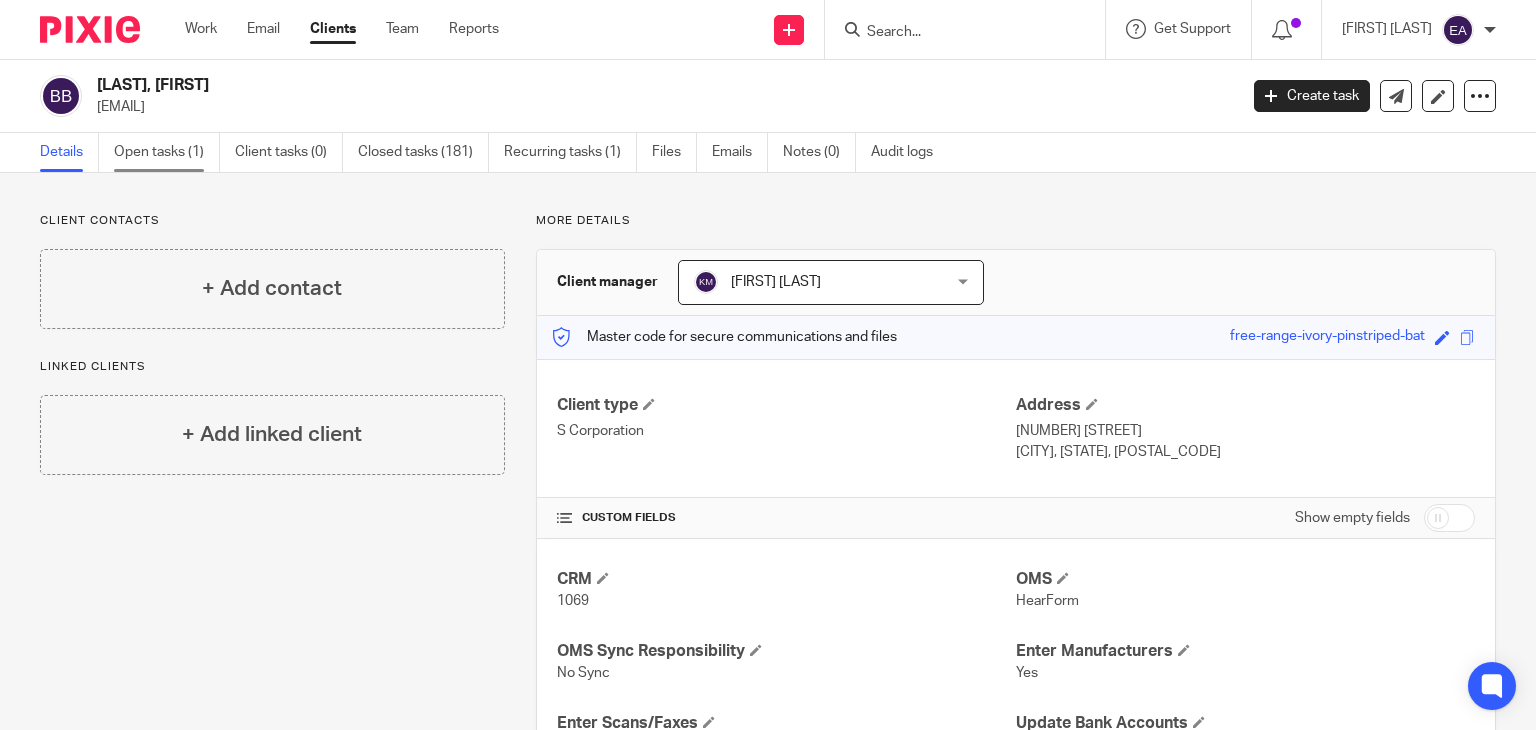 click on "Open tasks (1)" at bounding box center [167, 152] 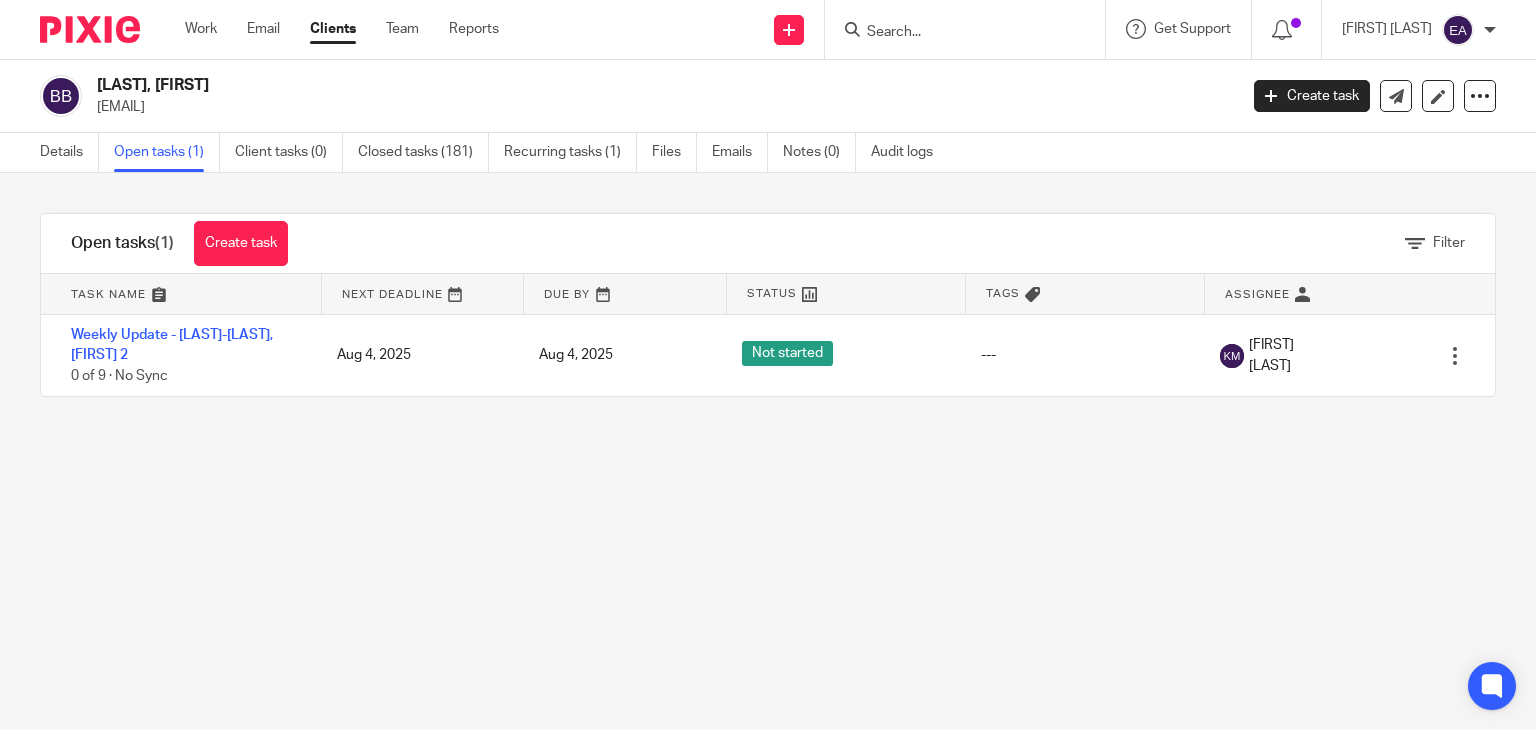 scroll, scrollTop: 0, scrollLeft: 0, axis: both 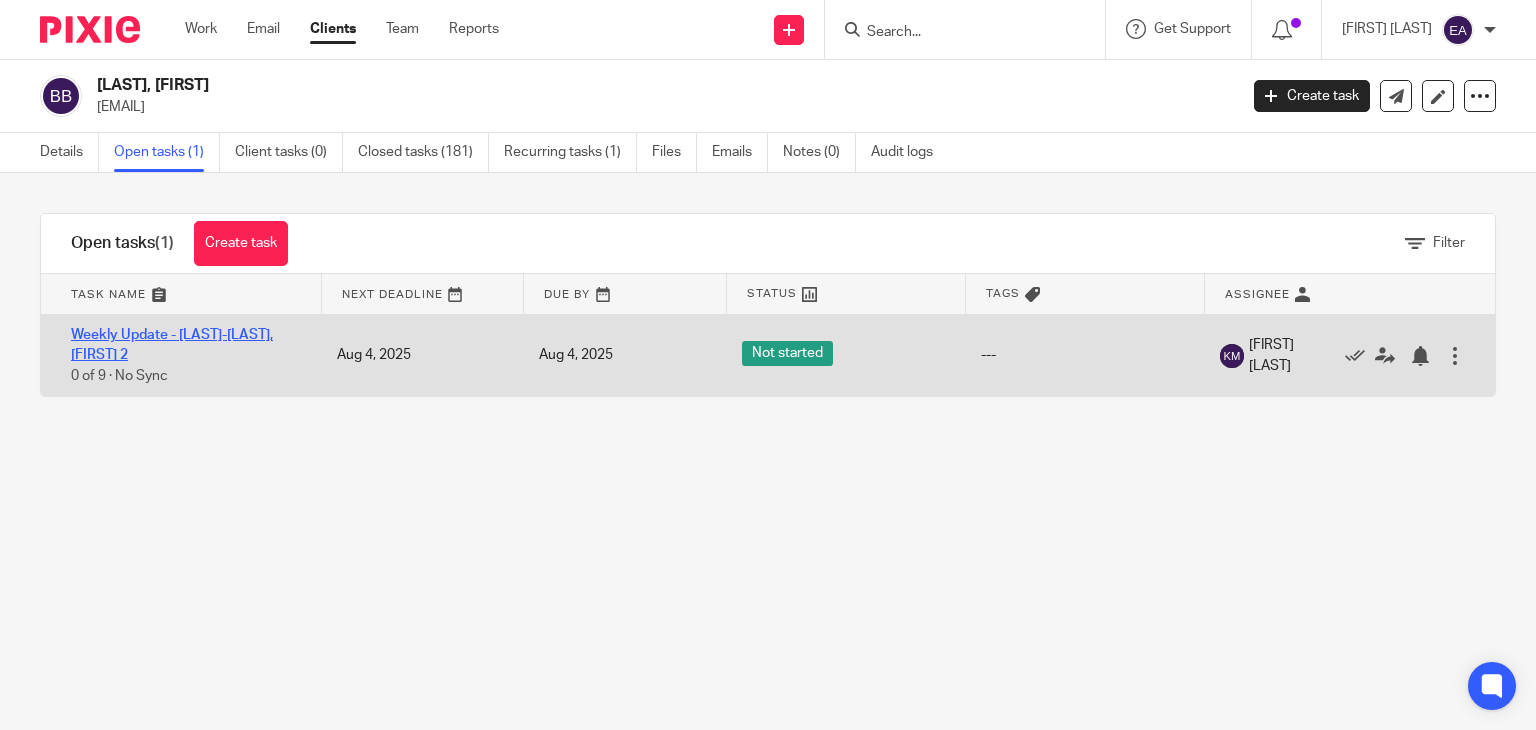 click on "Weekly Update - [LAST], [FIRST] 2" at bounding box center (172, 345) 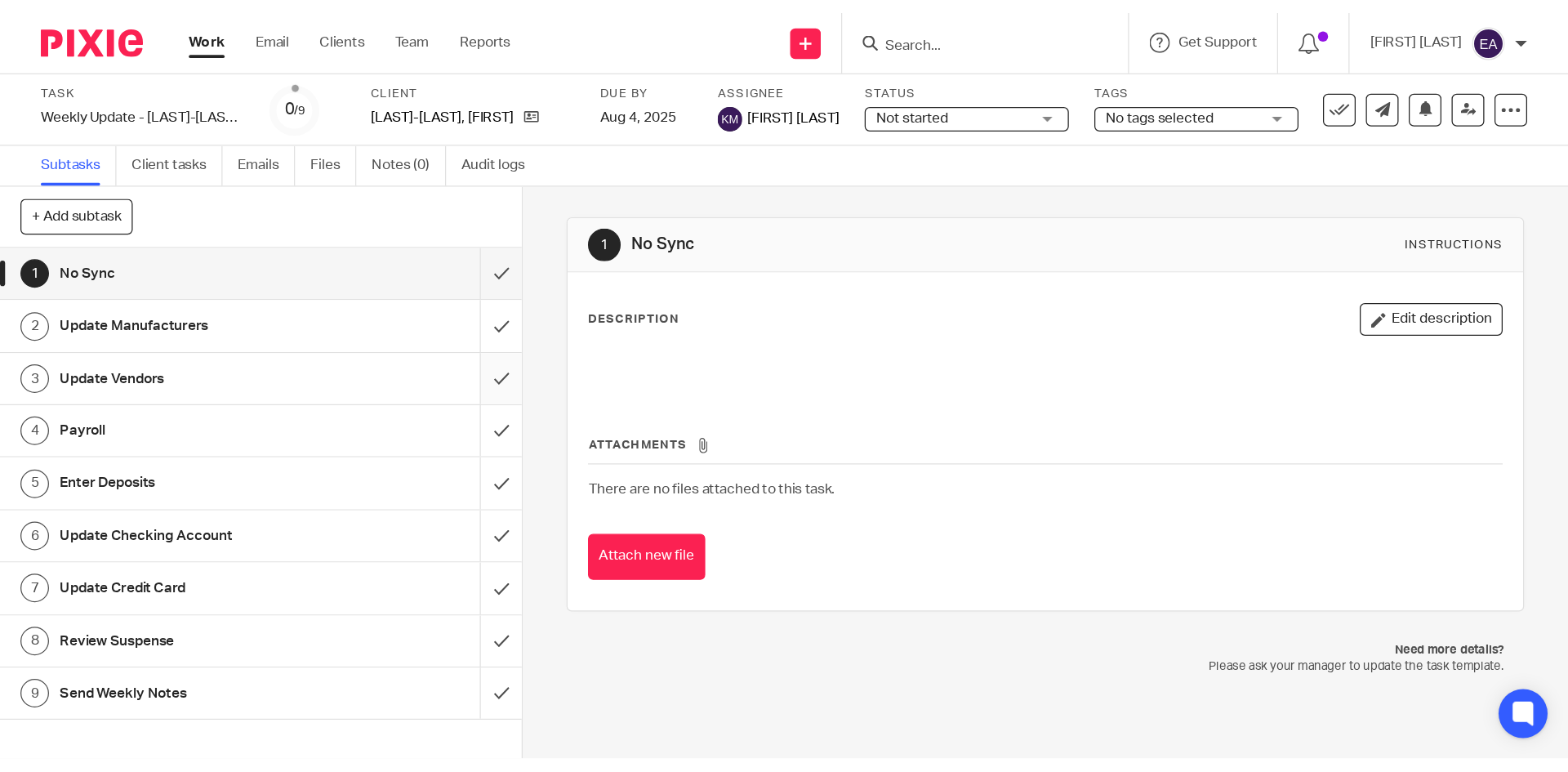 scroll, scrollTop: 0, scrollLeft: 0, axis: both 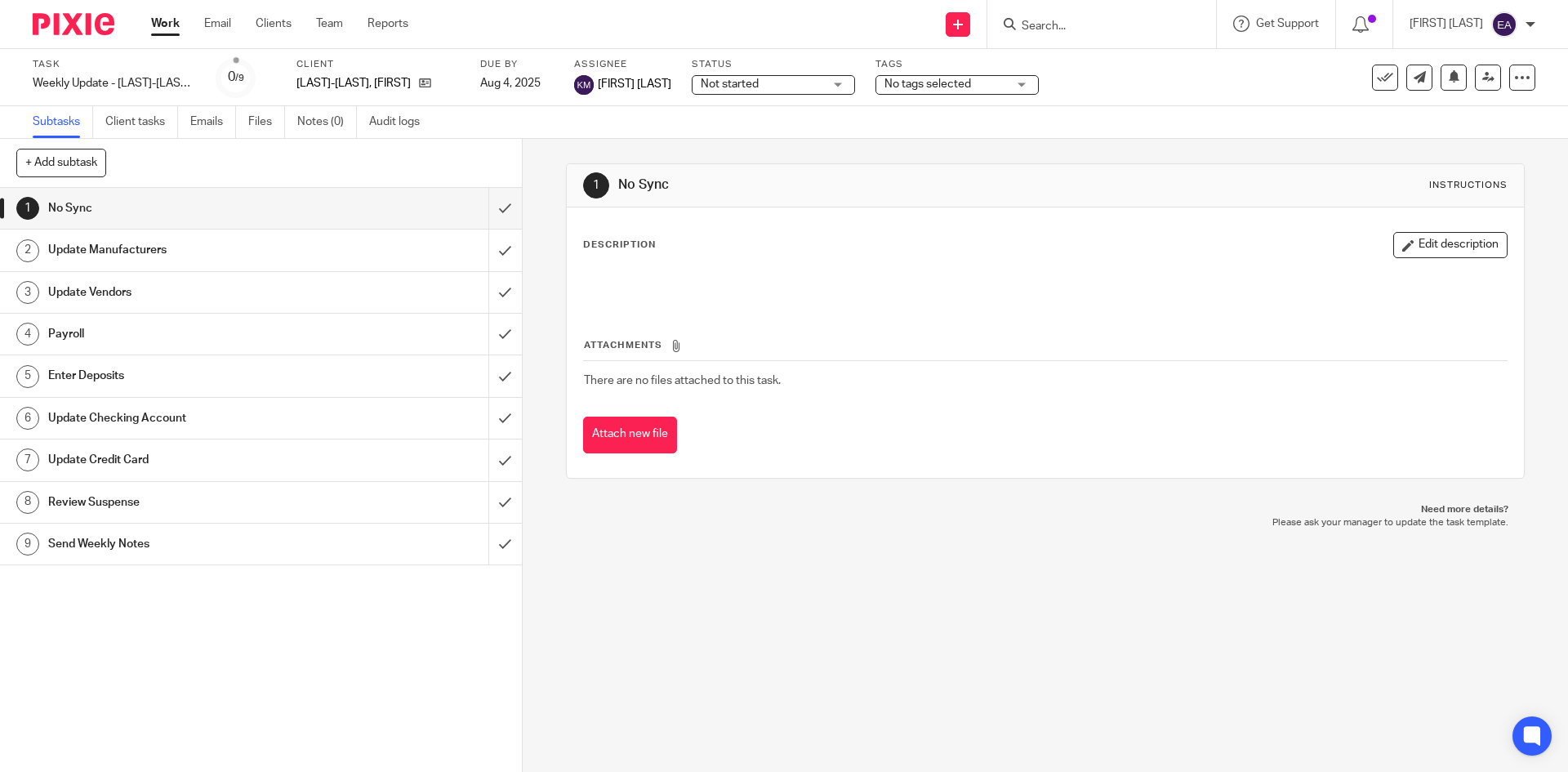 click on "Update Manufacturers" at bounding box center (189, 250) 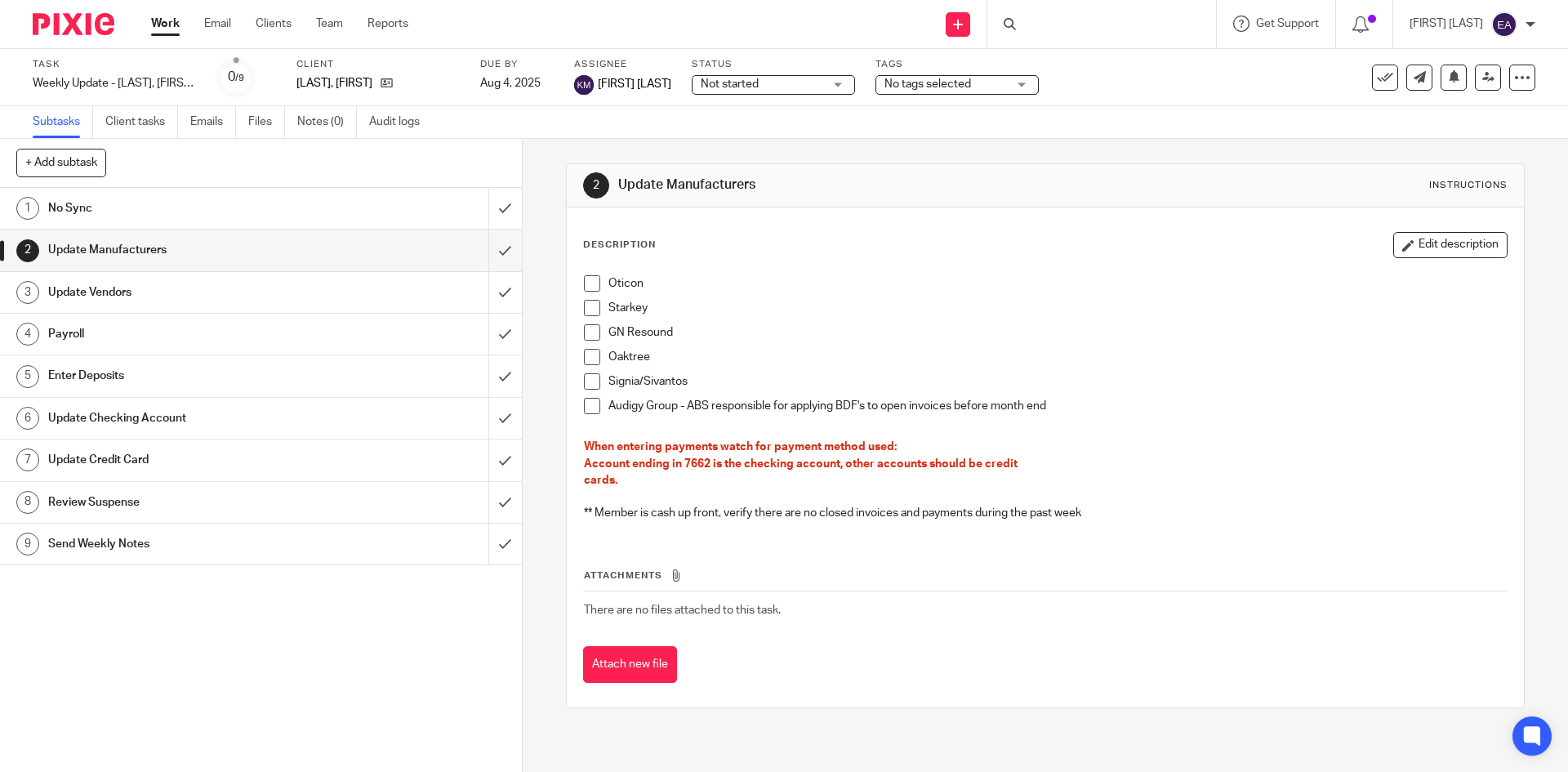 scroll, scrollTop: 0, scrollLeft: 0, axis: both 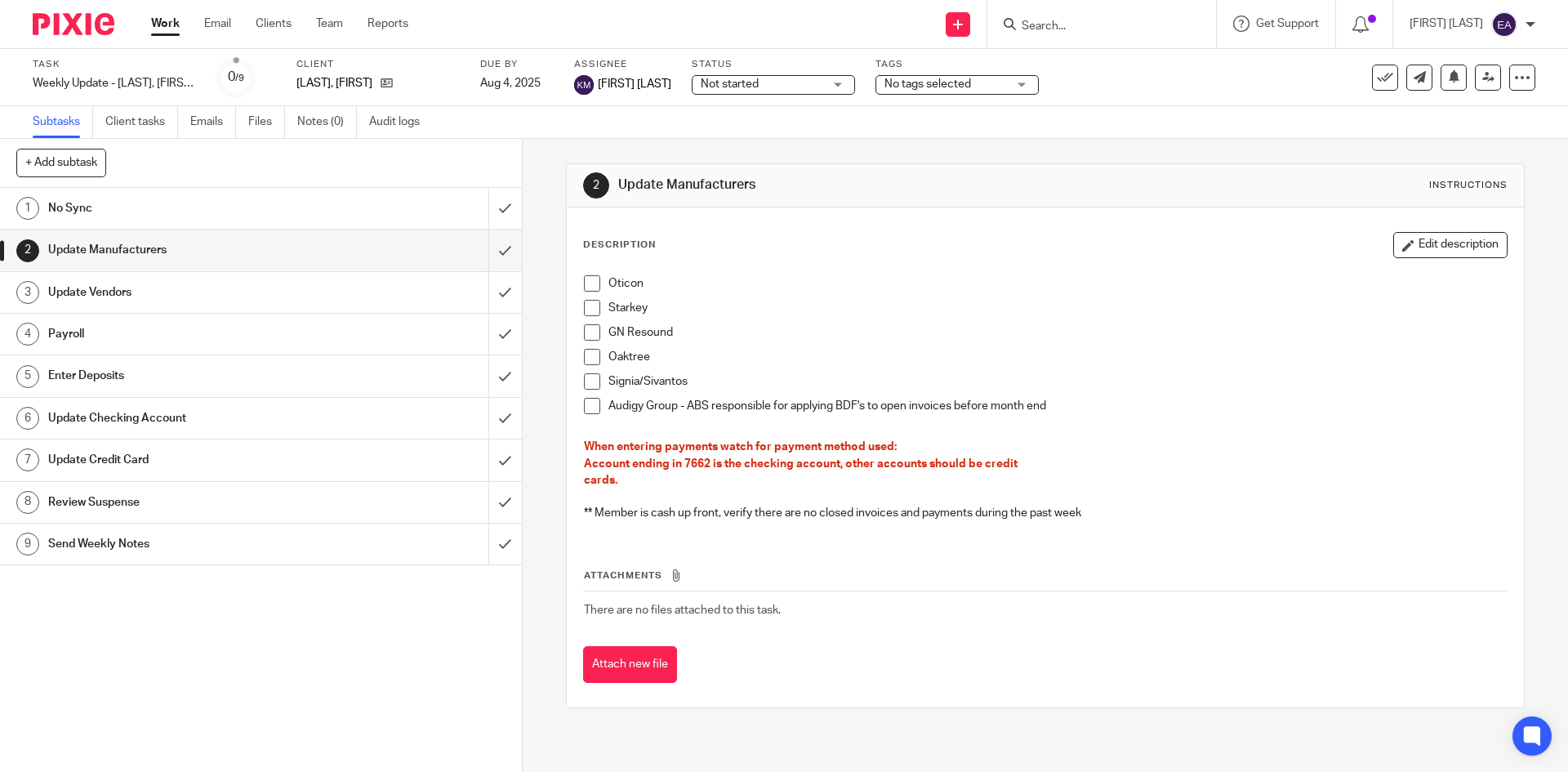 click at bounding box center [592, 283] 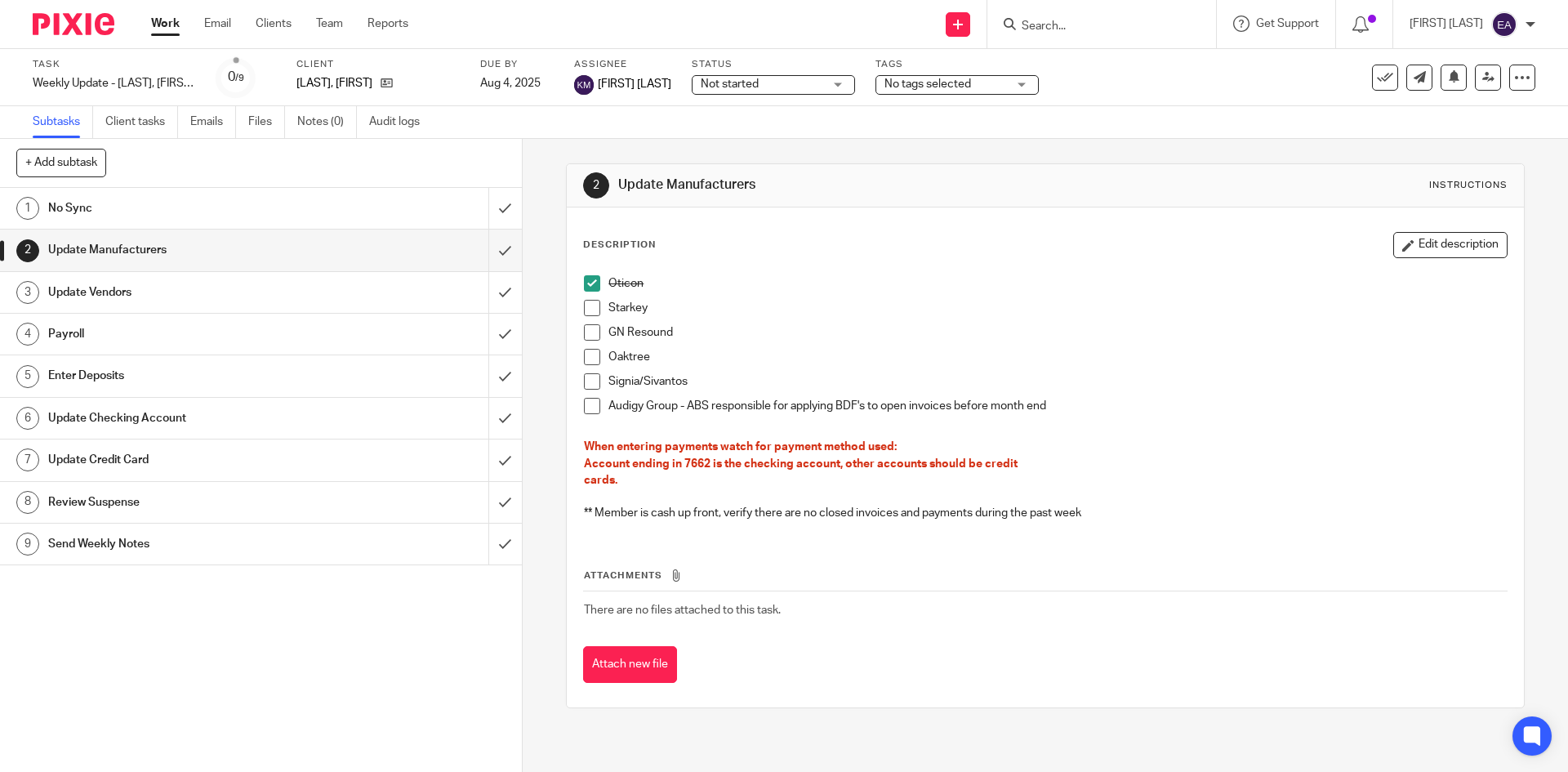 drag, startPoint x: 585, startPoint y: 308, endPoint x: 584, endPoint y: 317, distance: 9.055385 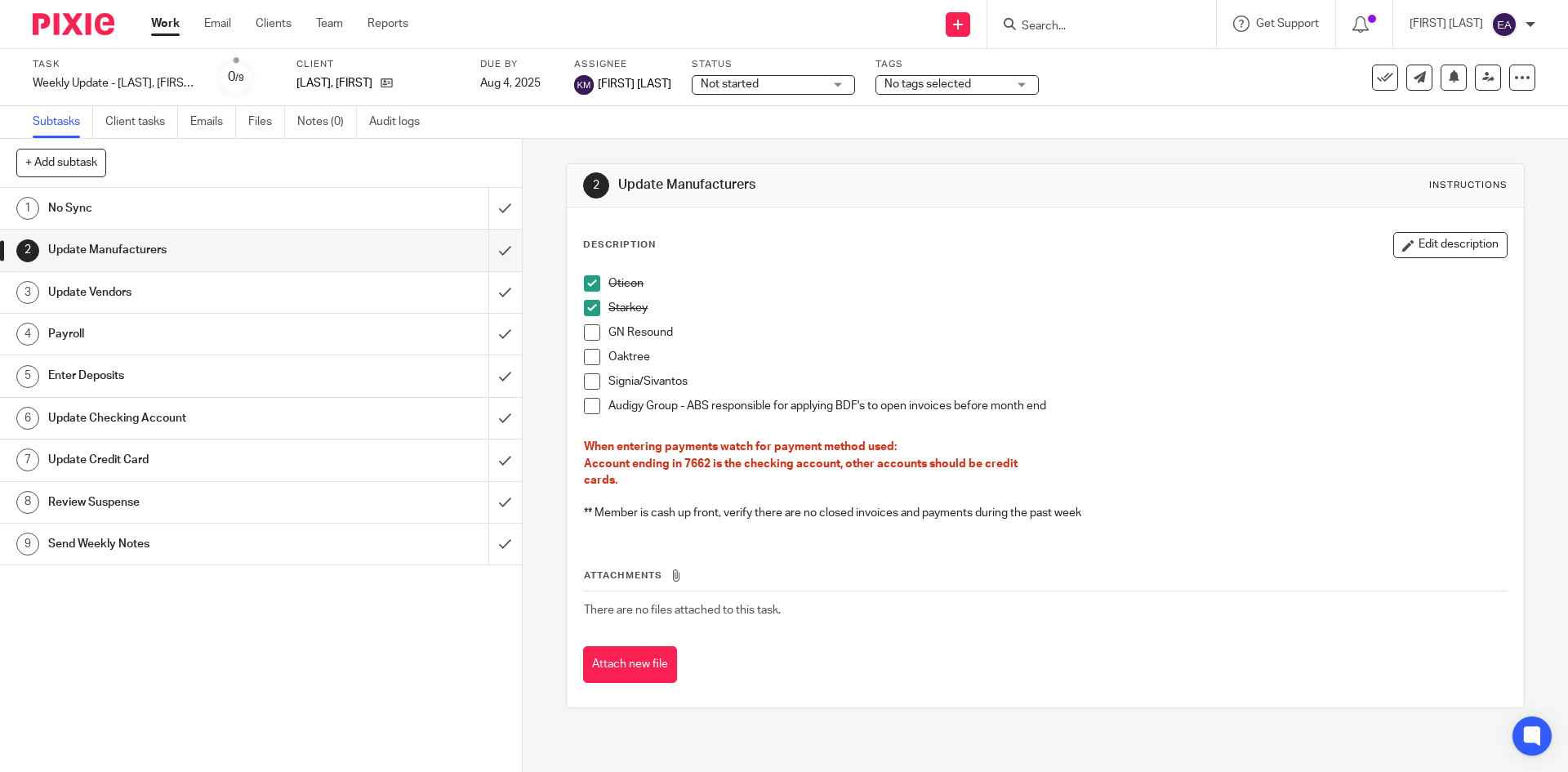 click at bounding box center (592, 332) 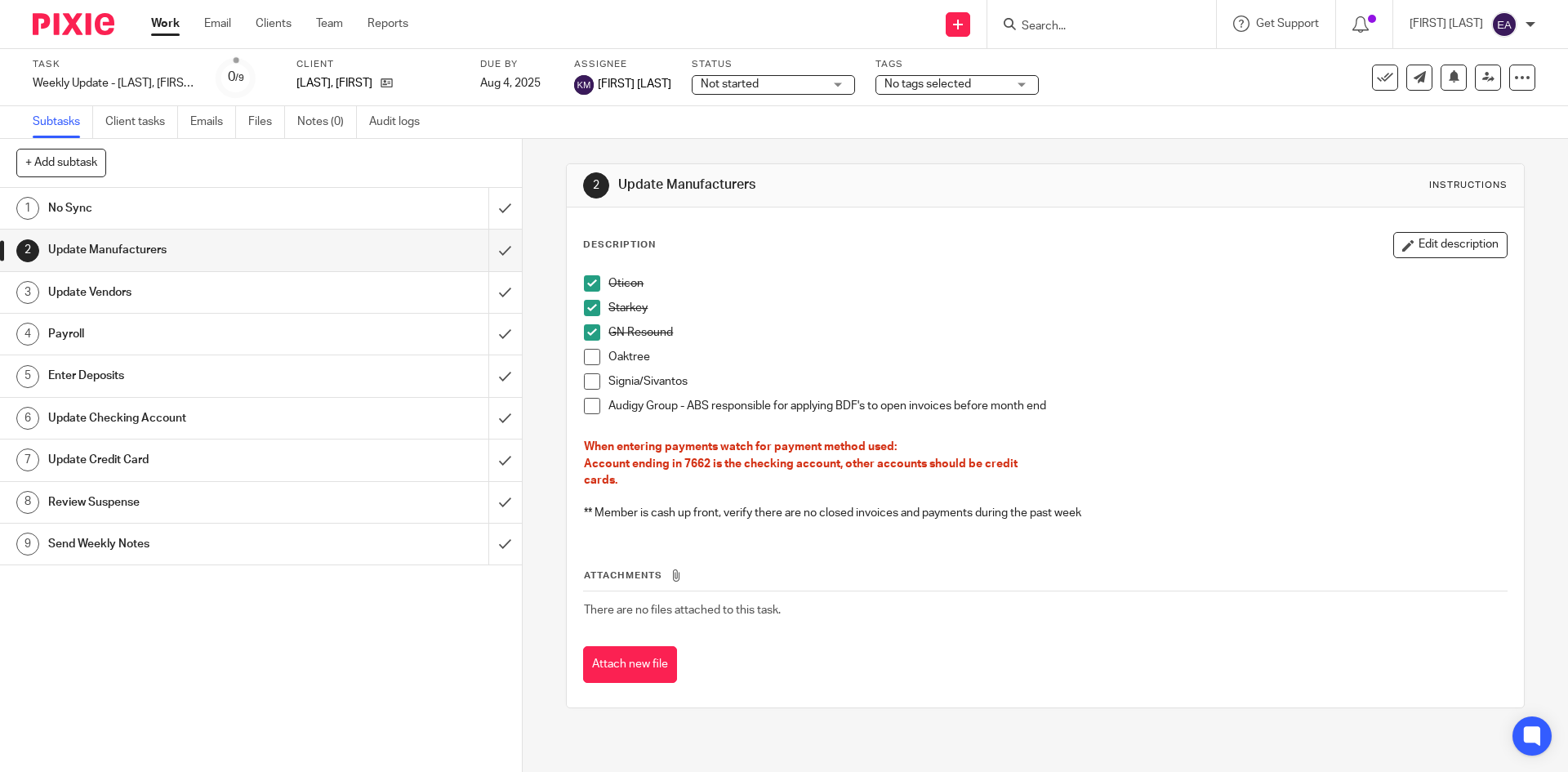 click at bounding box center [592, 357] 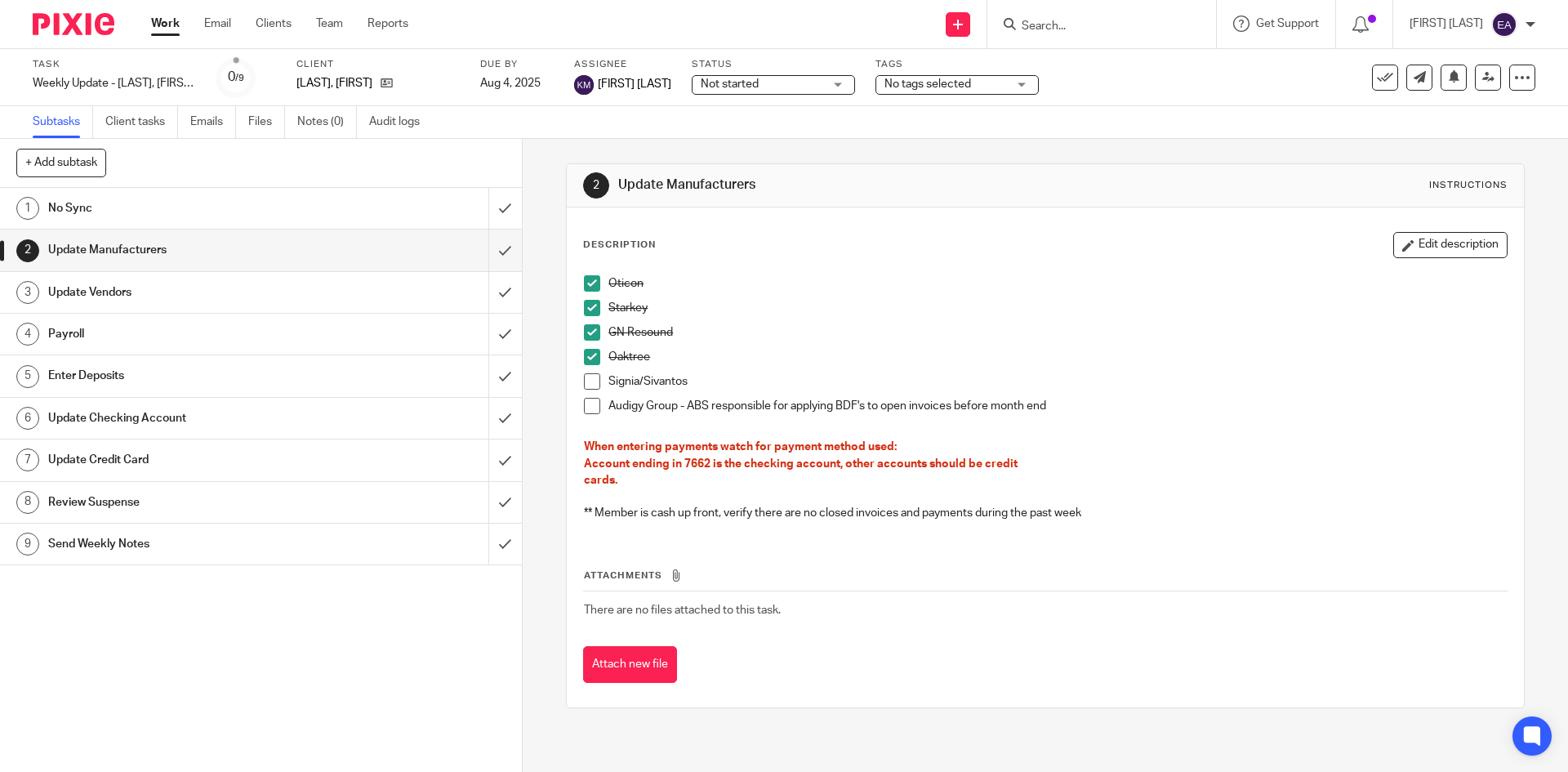 click at bounding box center [592, 382] 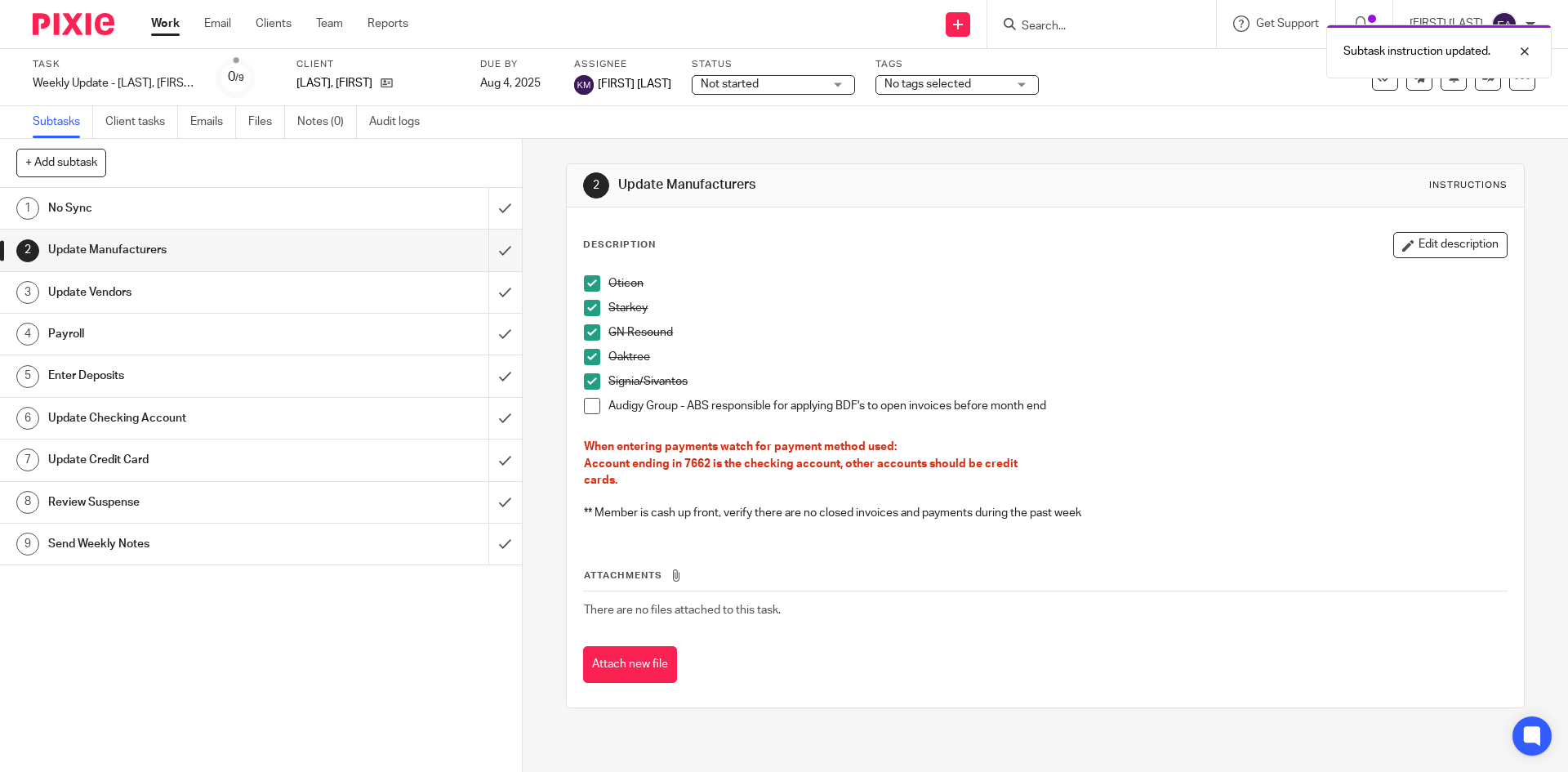 click at bounding box center [592, 406] 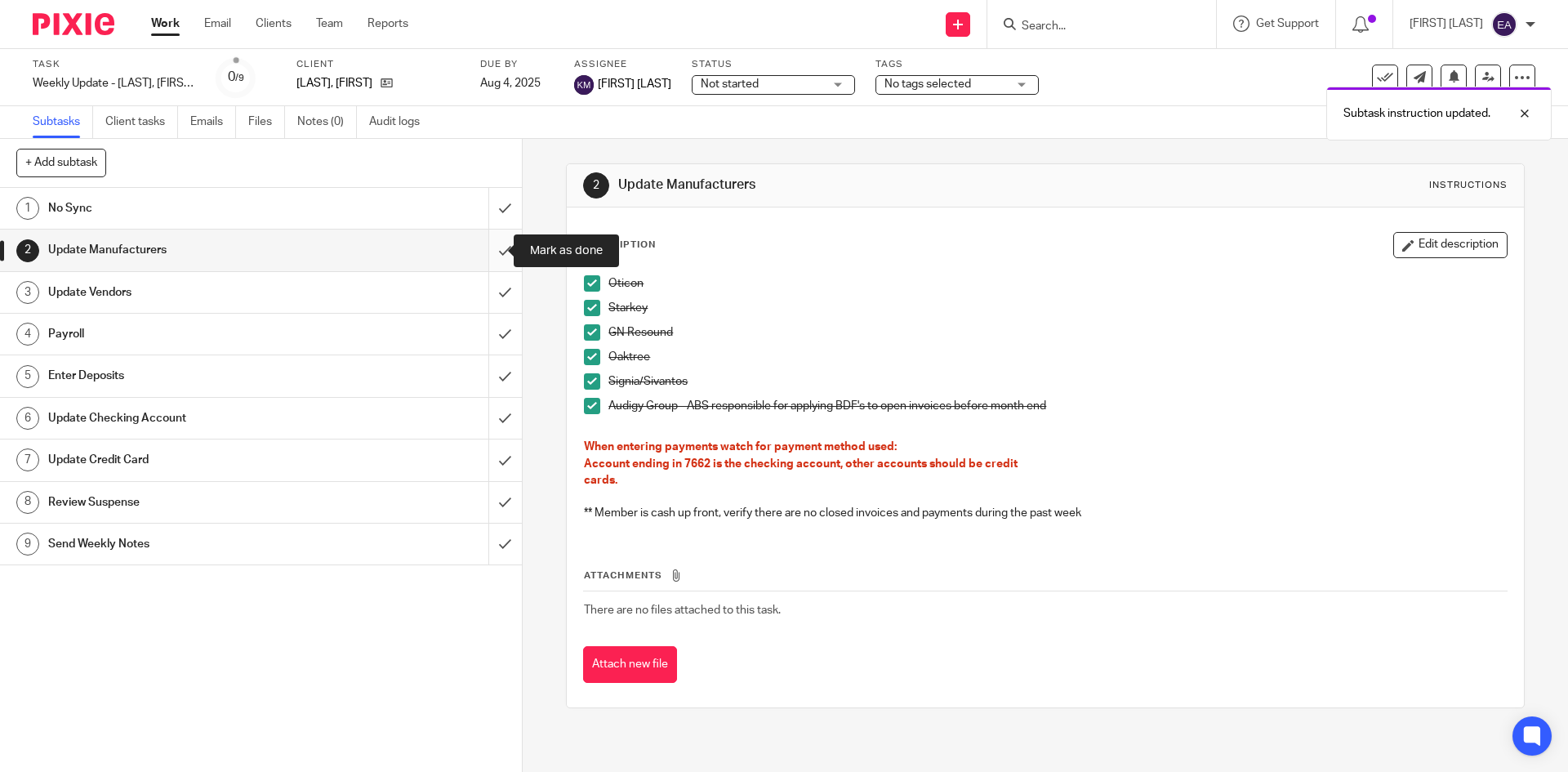 click at bounding box center [261, 250] 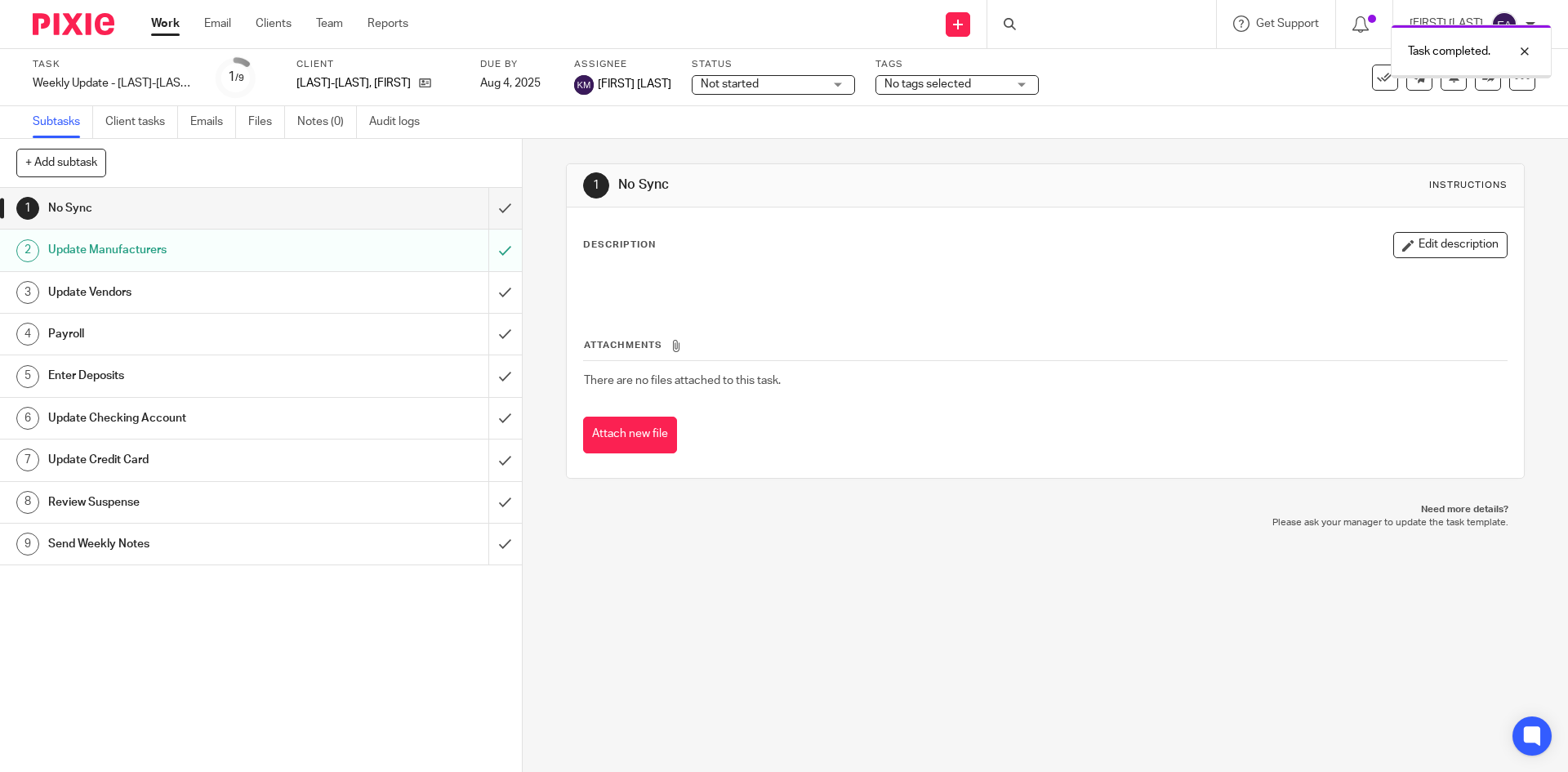 scroll, scrollTop: 0, scrollLeft: 0, axis: both 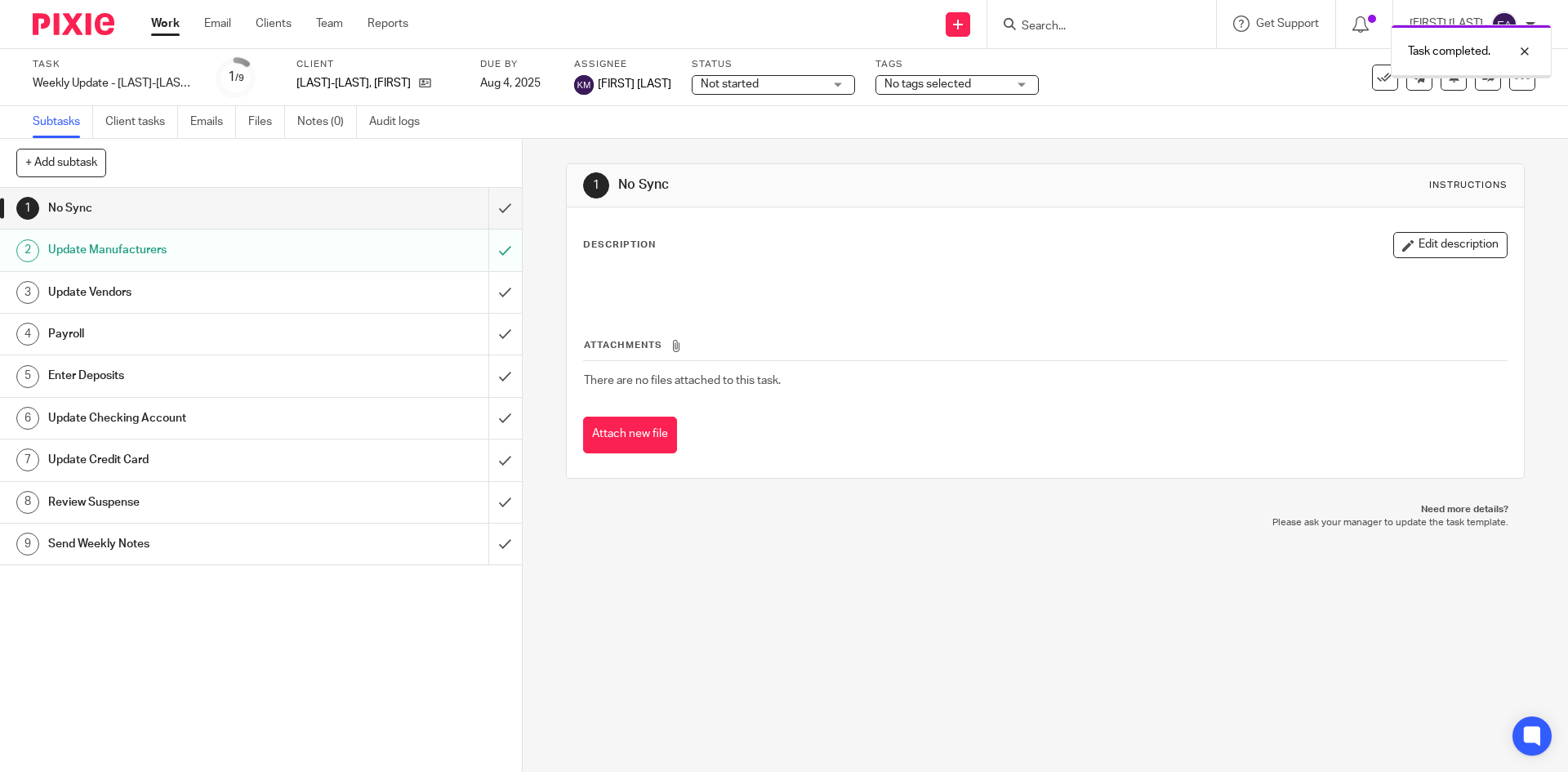 drag, startPoint x: 0, startPoint y: 0, endPoint x: 109, endPoint y: 289, distance: 308.87214 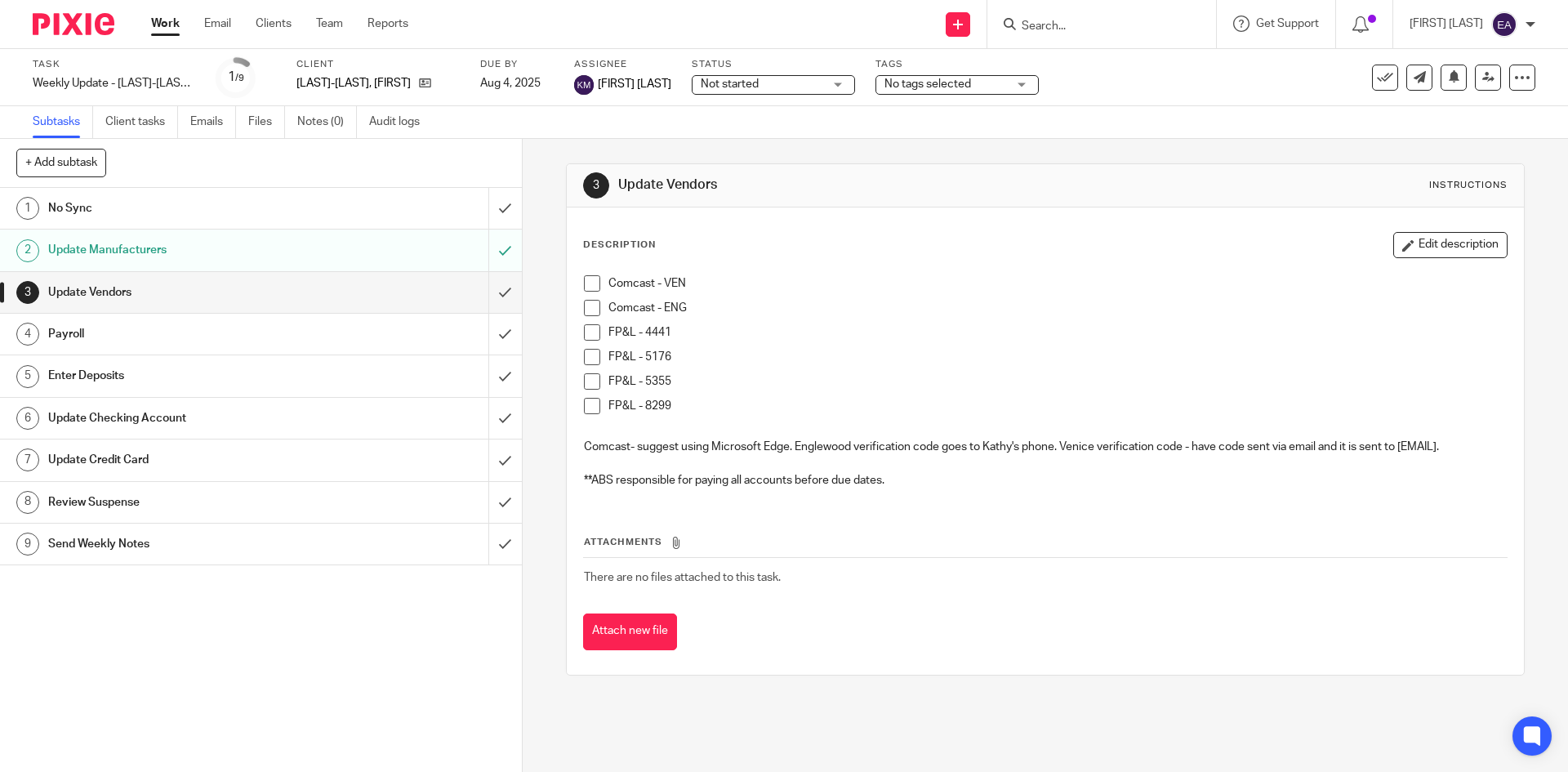 scroll, scrollTop: 0, scrollLeft: 0, axis: both 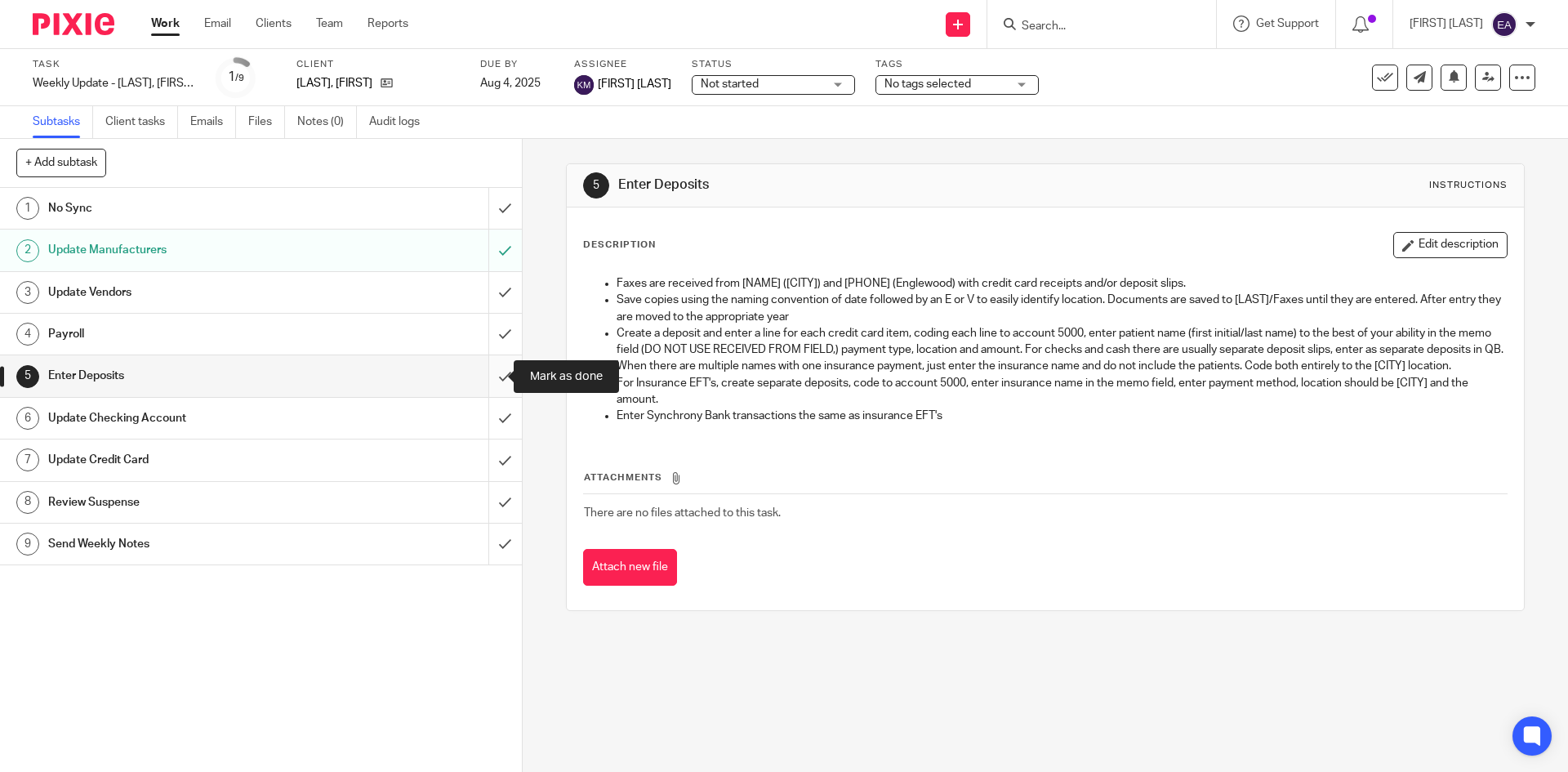 click at bounding box center [261, 376] 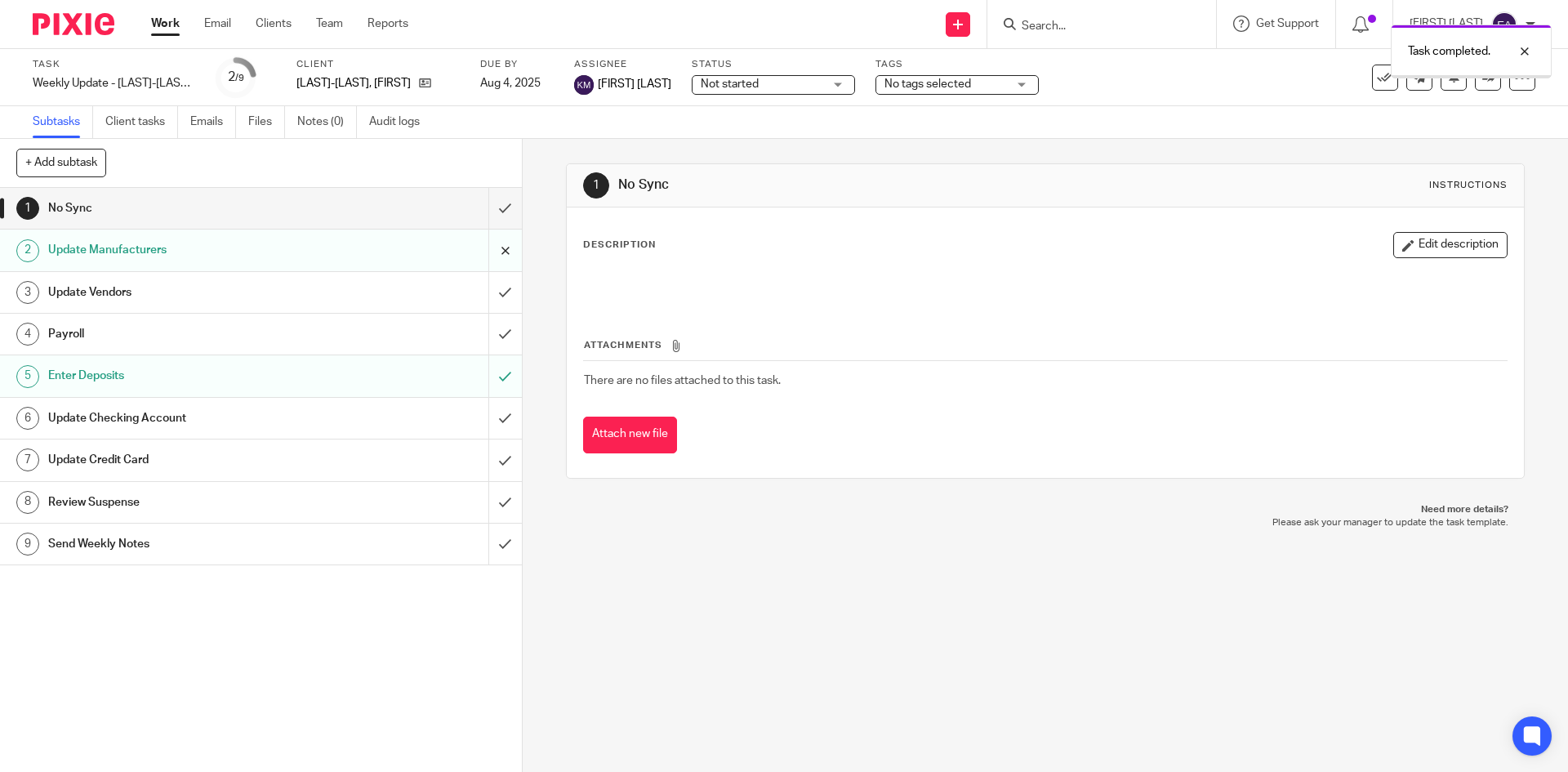 scroll, scrollTop: 0, scrollLeft: 0, axis: both 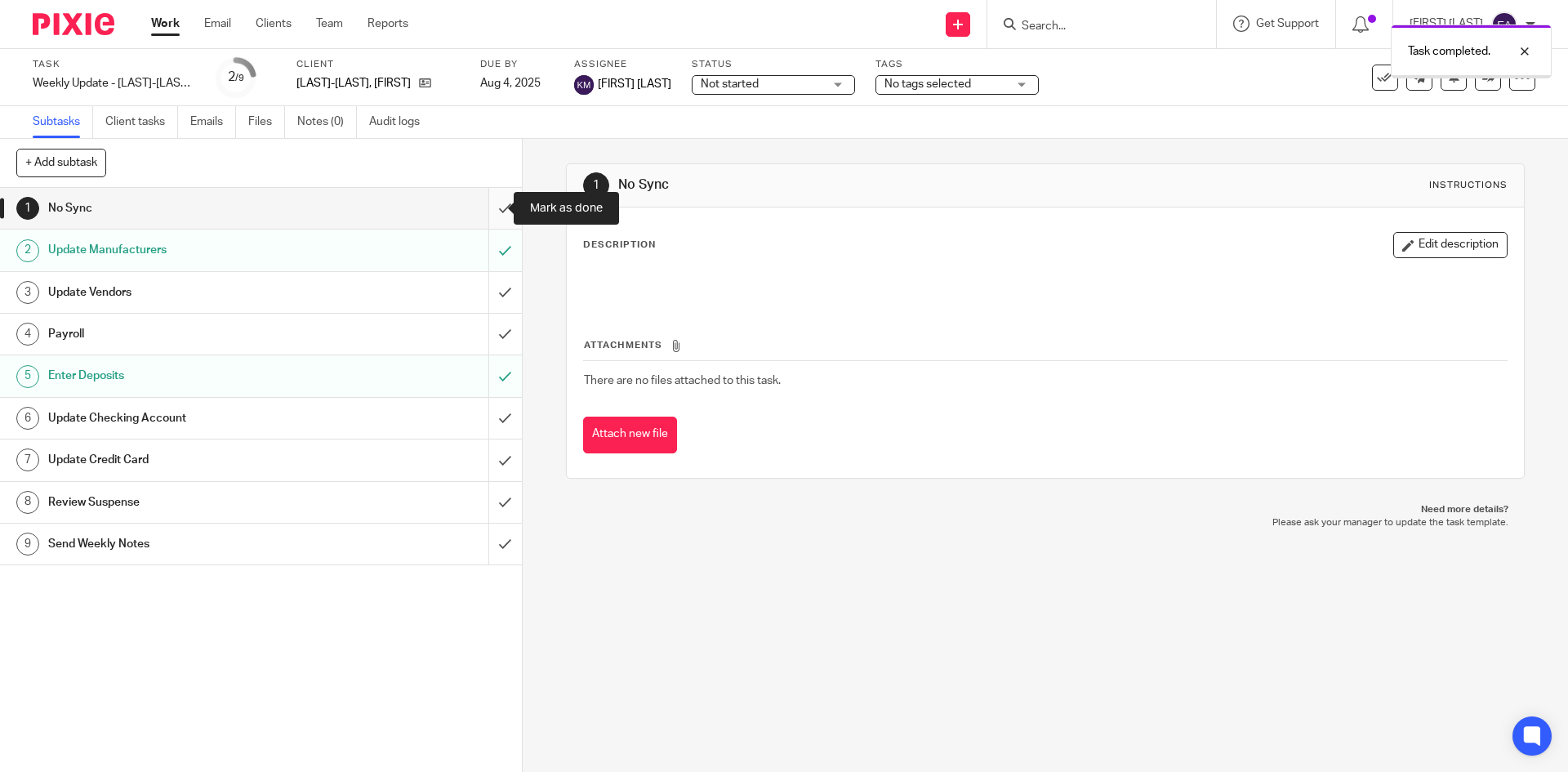 click at bounding box center [261, 208] 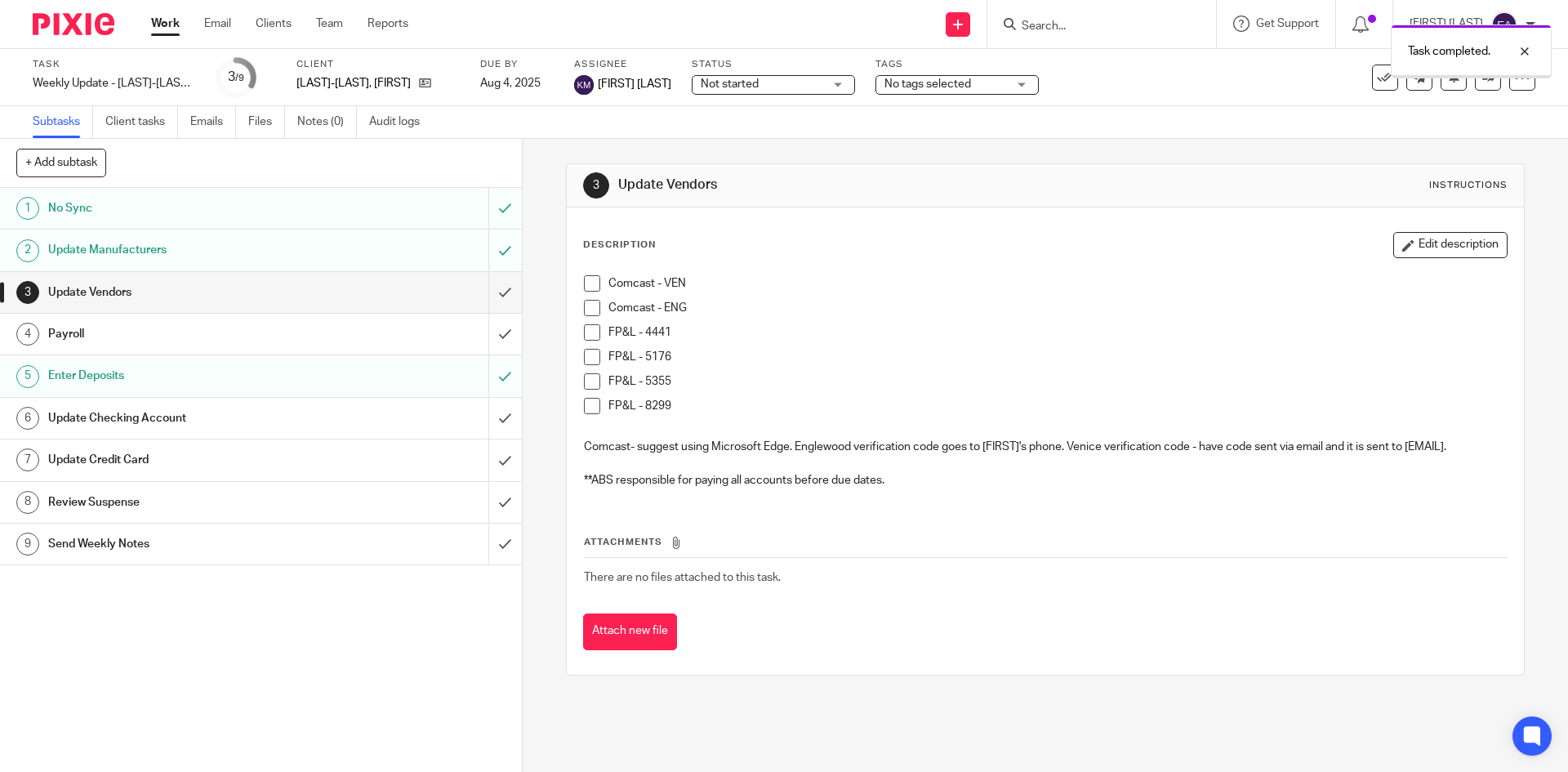 scroll, scrollTop: 0, scrollLeft: 0, axis: both 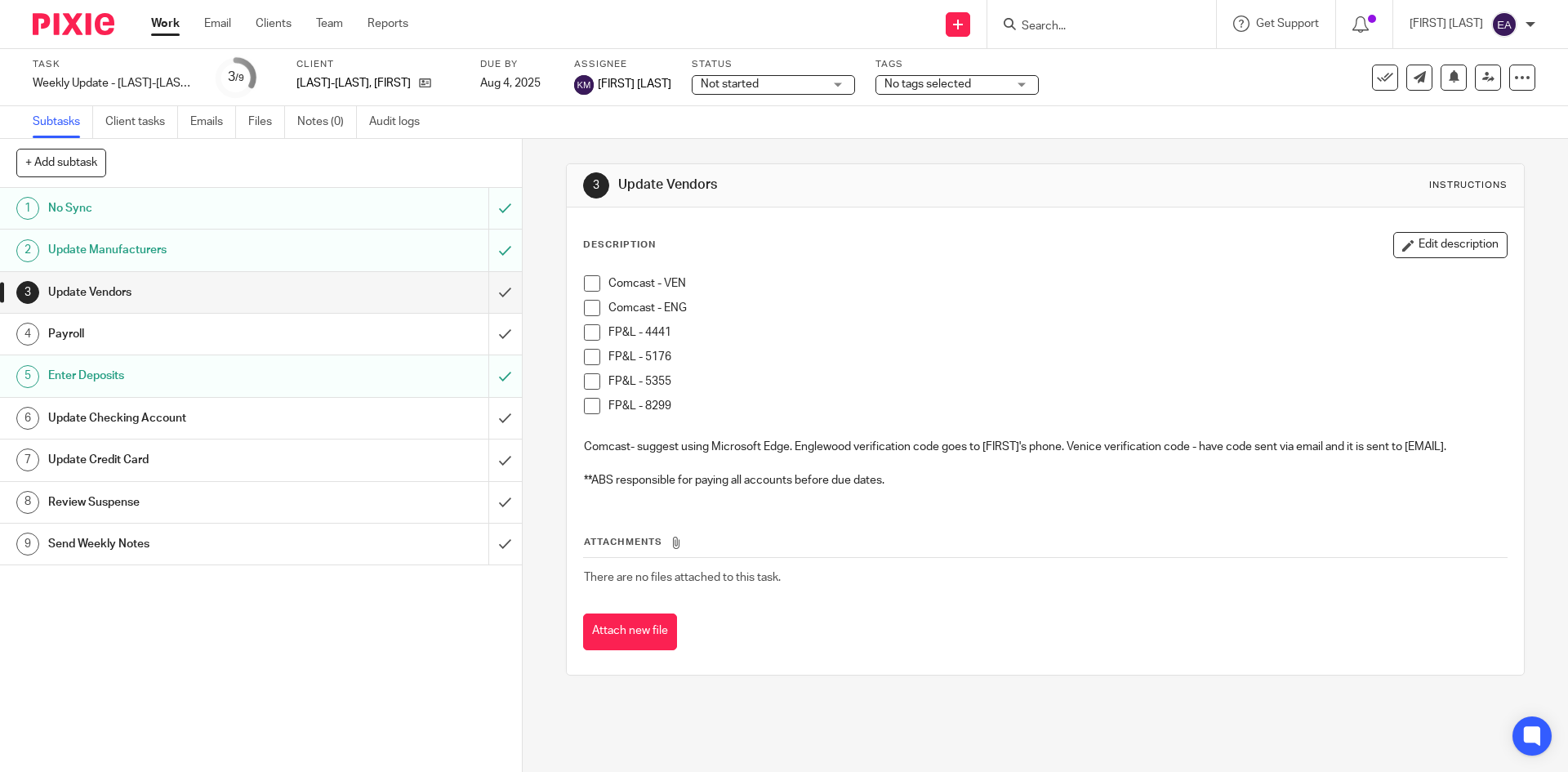click at bounding box center [1094, 27] 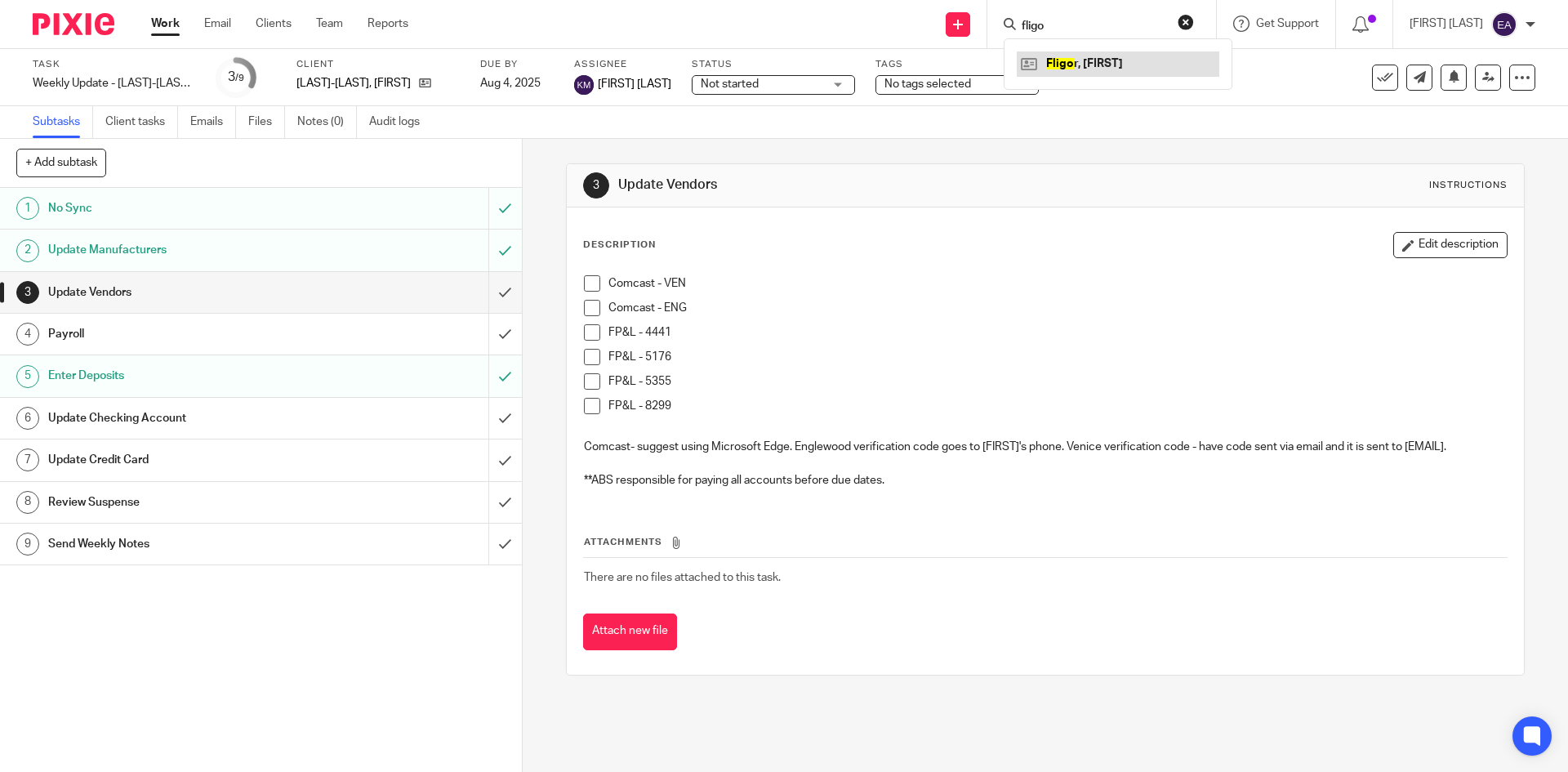 type on "fligo" 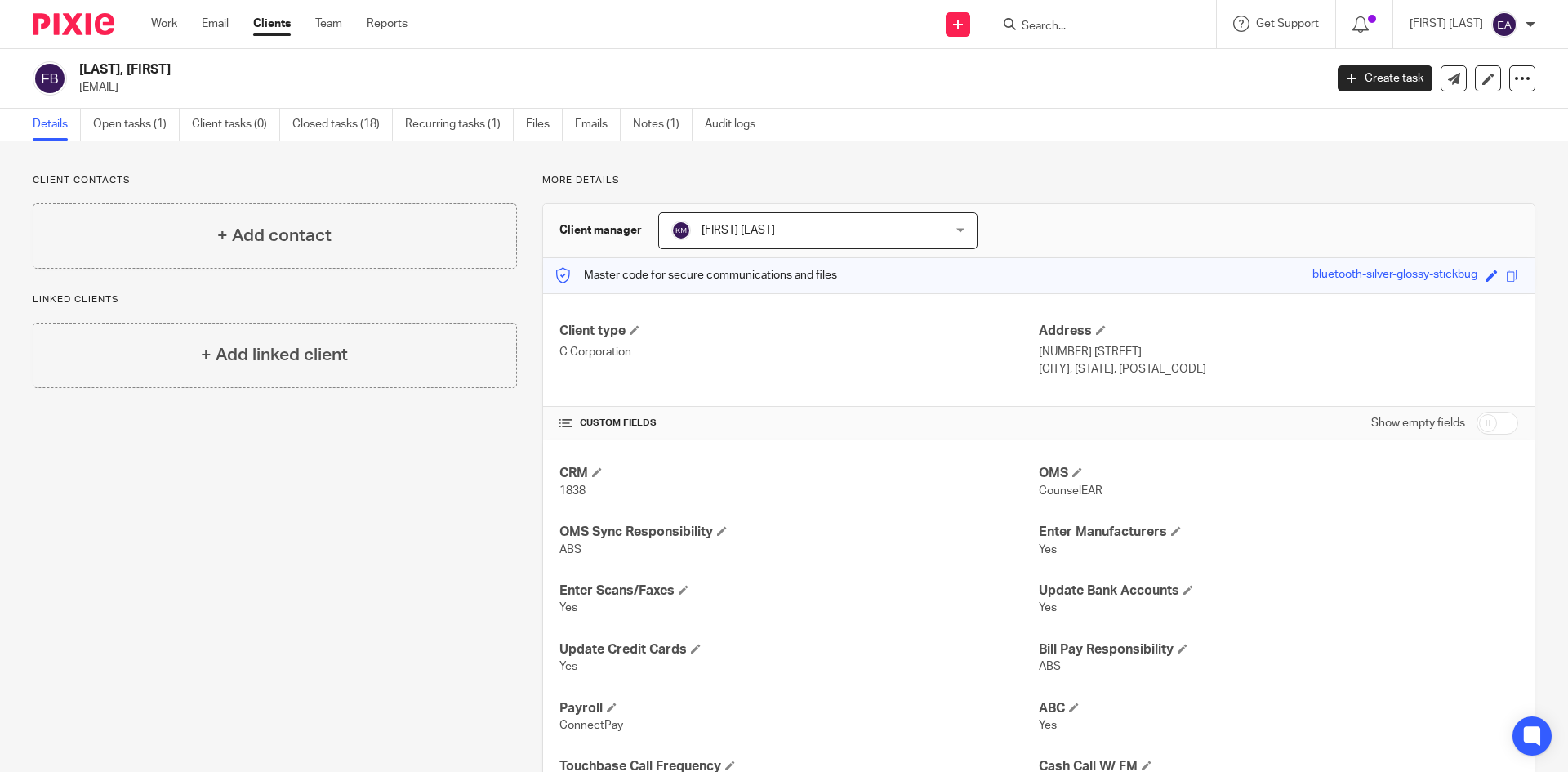 scroll, scrollTop: 0, scrollLeft: 0, axis: both 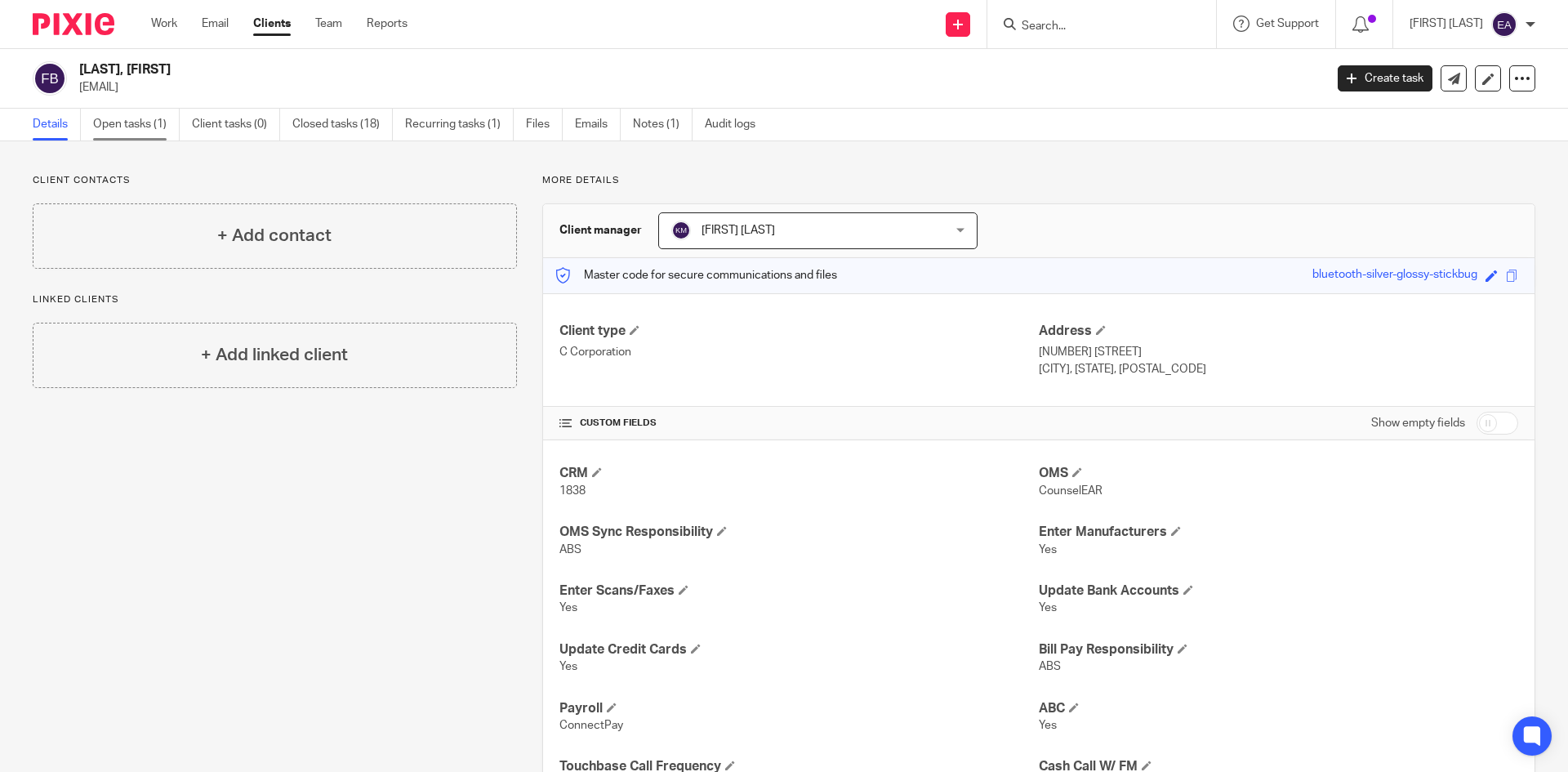 click on "Open tasks (1)" at bounding box center (136, 124) 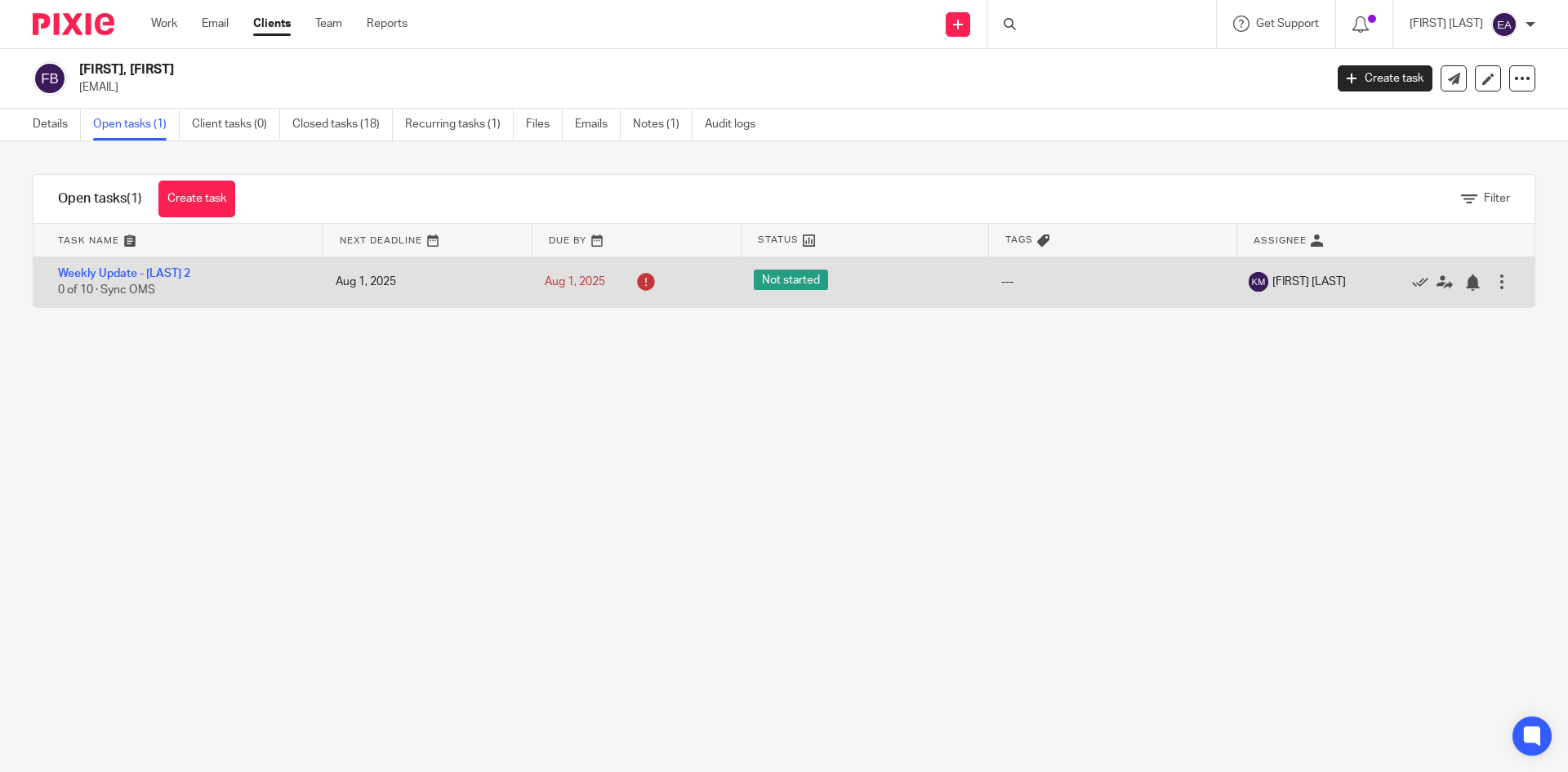 scroll, scrollTop: 0, scrollLeft: 0, axis: both 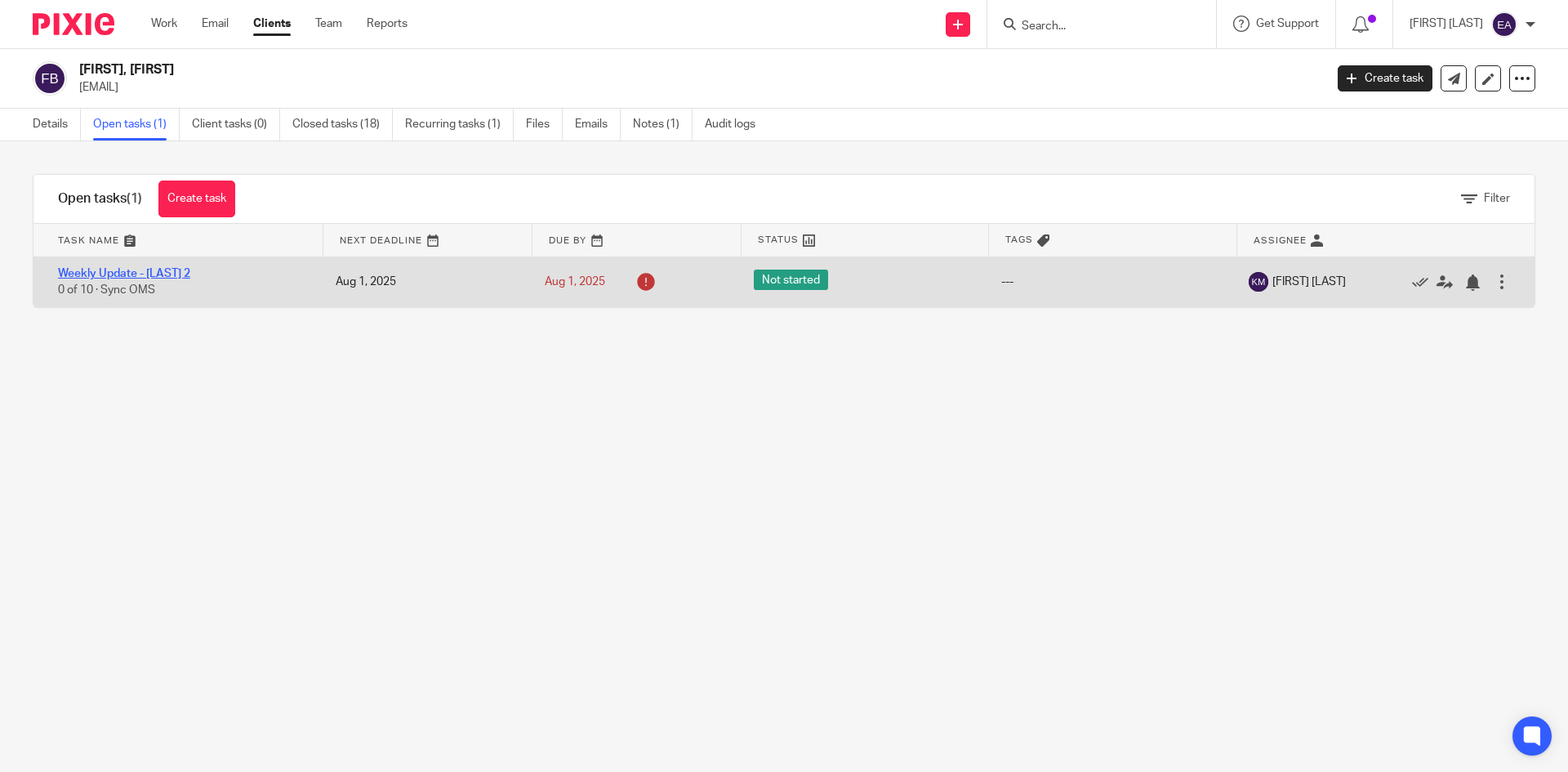 click on "Weekly Update - [LAST] 2" at bounding box center [124, 274] 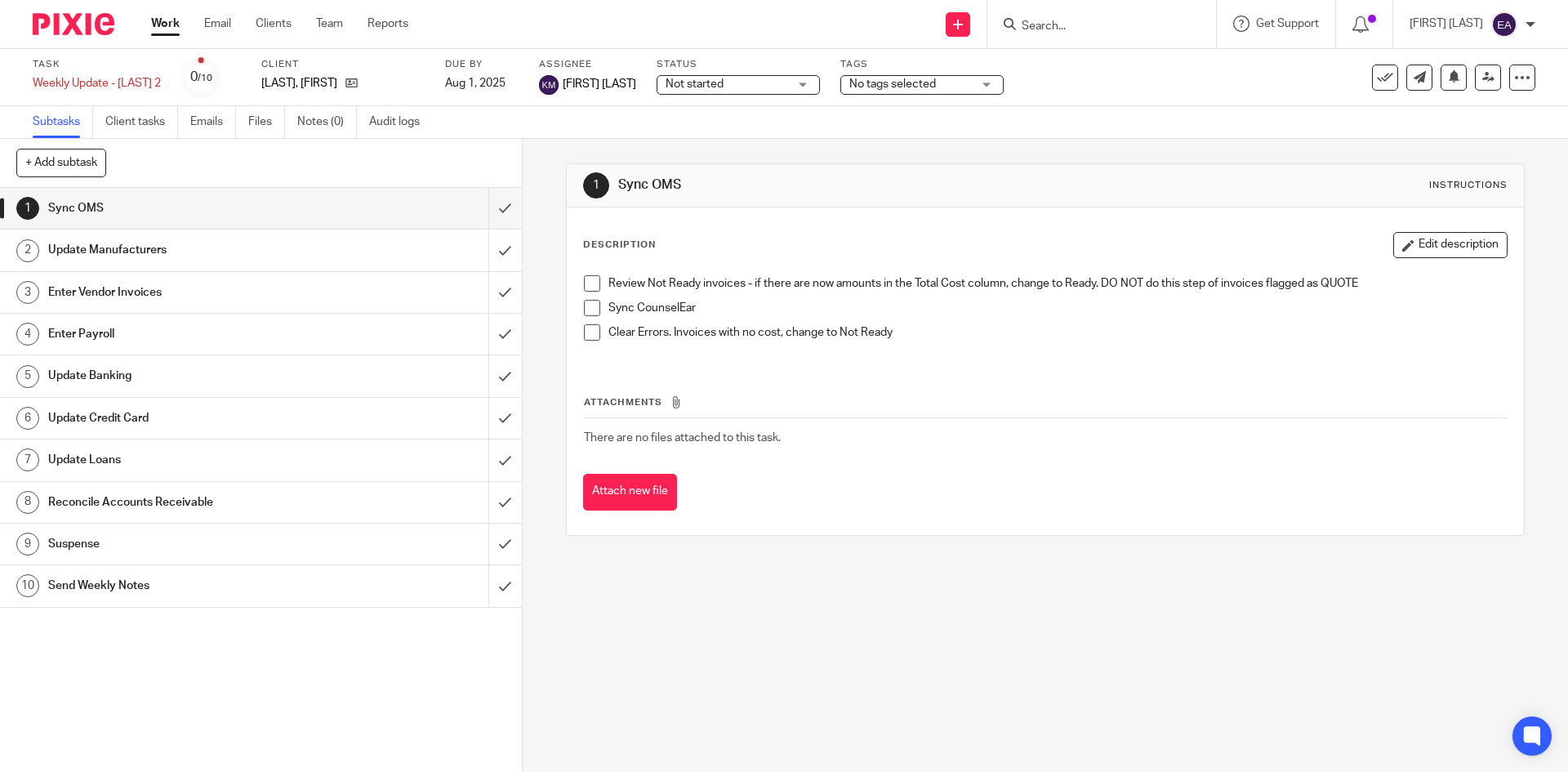 scroll, scrollTop: 0, scrollLeft: 0, axis: both 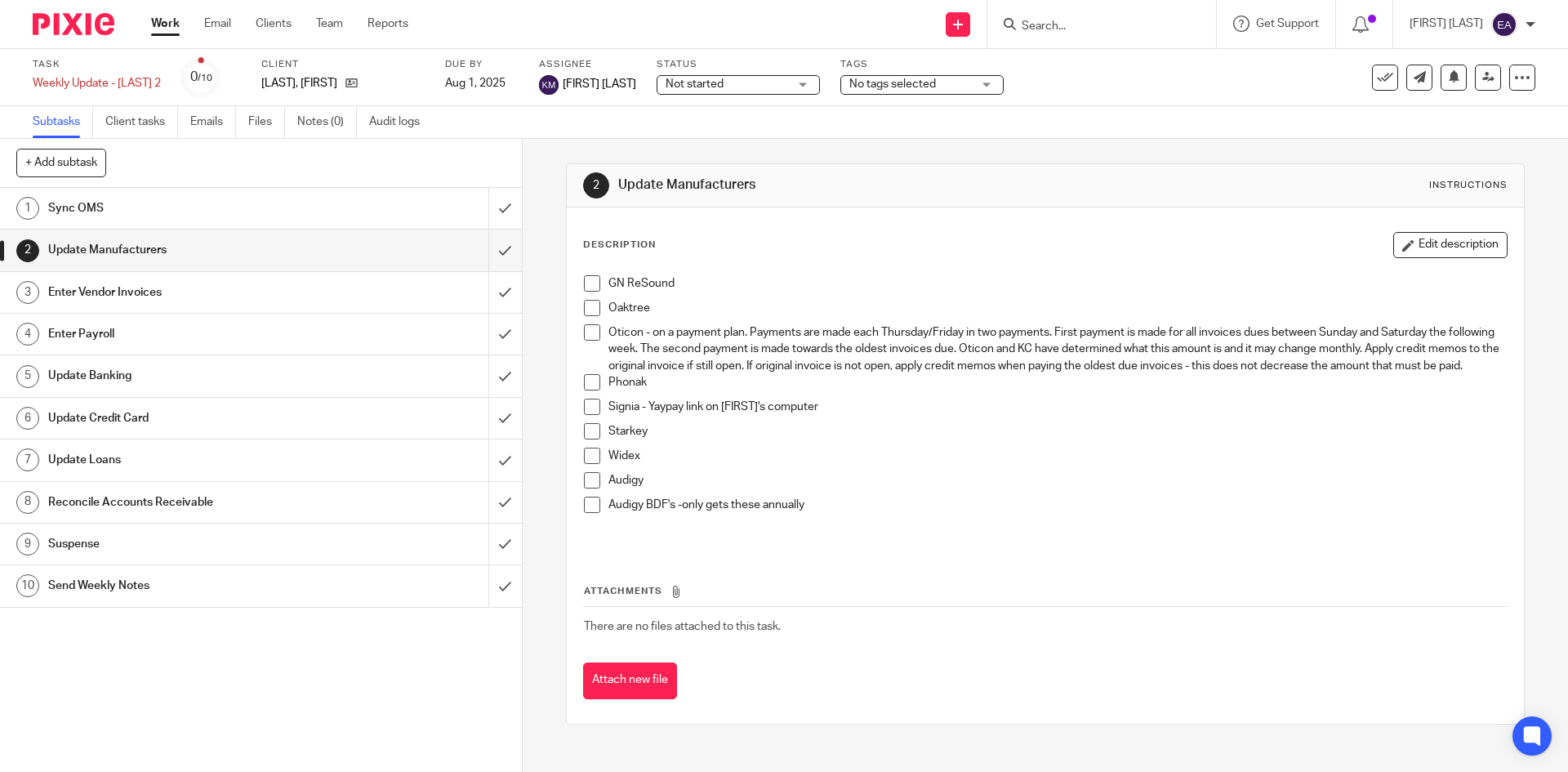 click at bounding box center [592, 283] 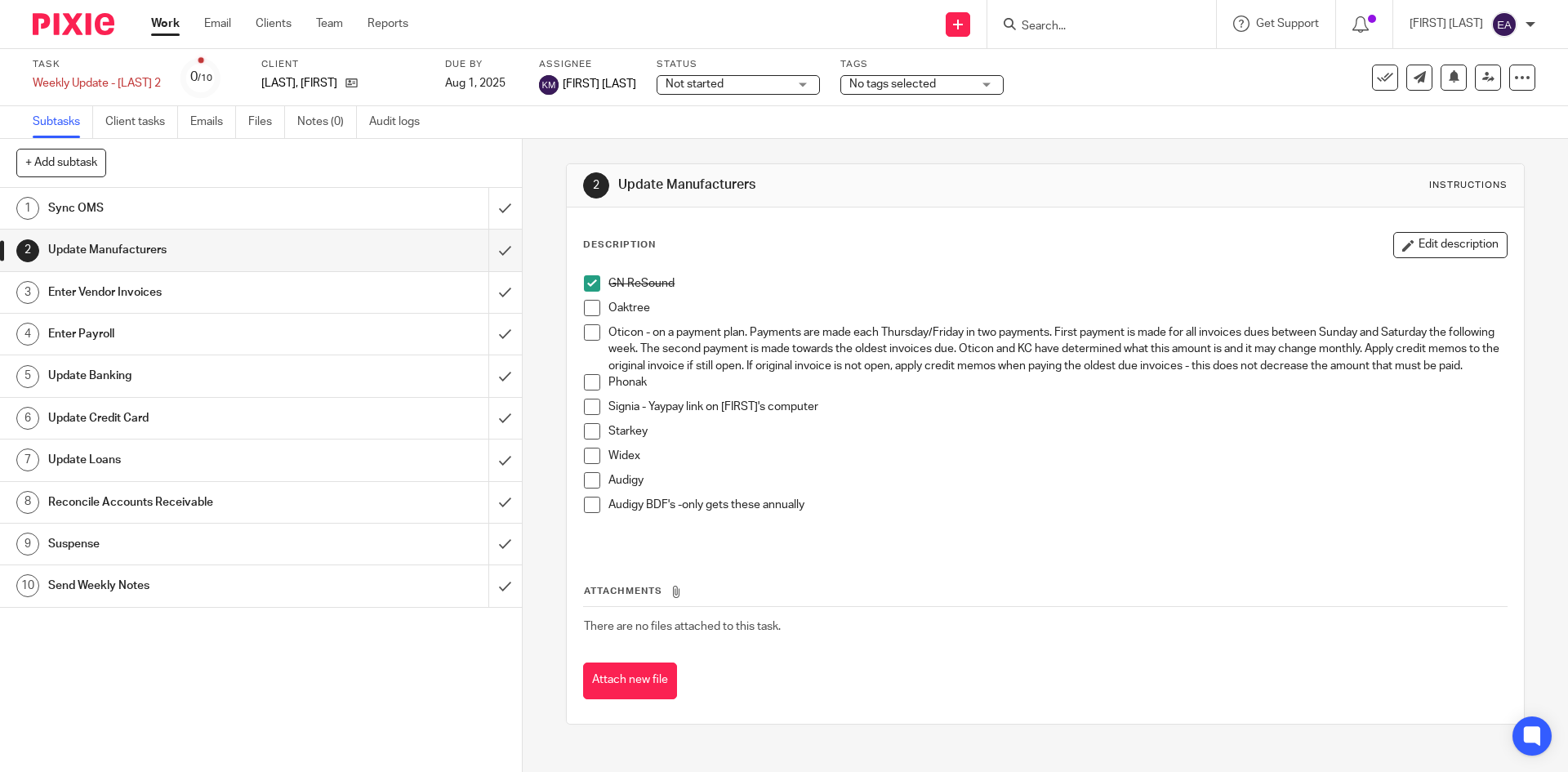 click at bounding box center (592, 308) 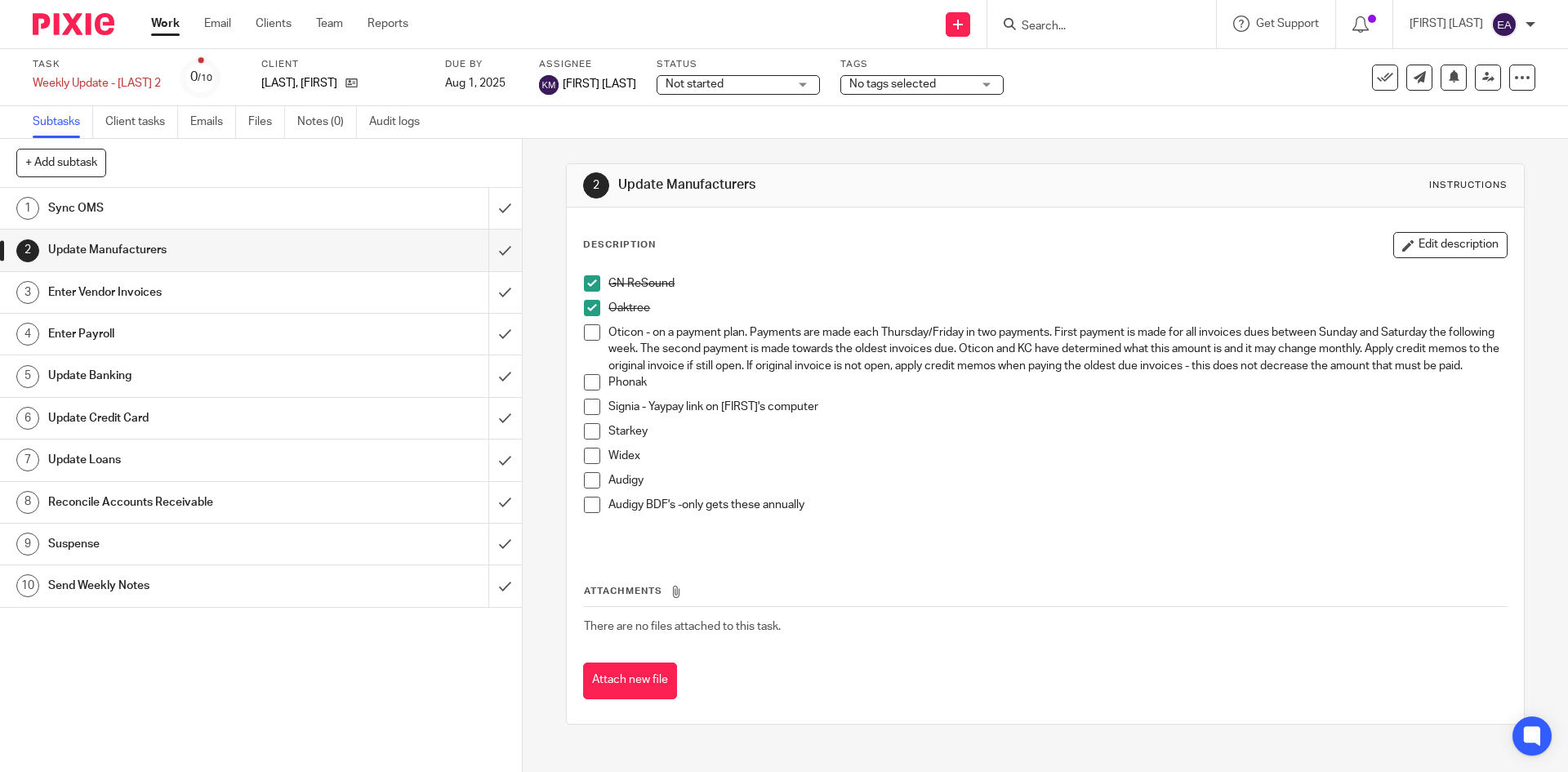 click at bounding box center (592, 382) 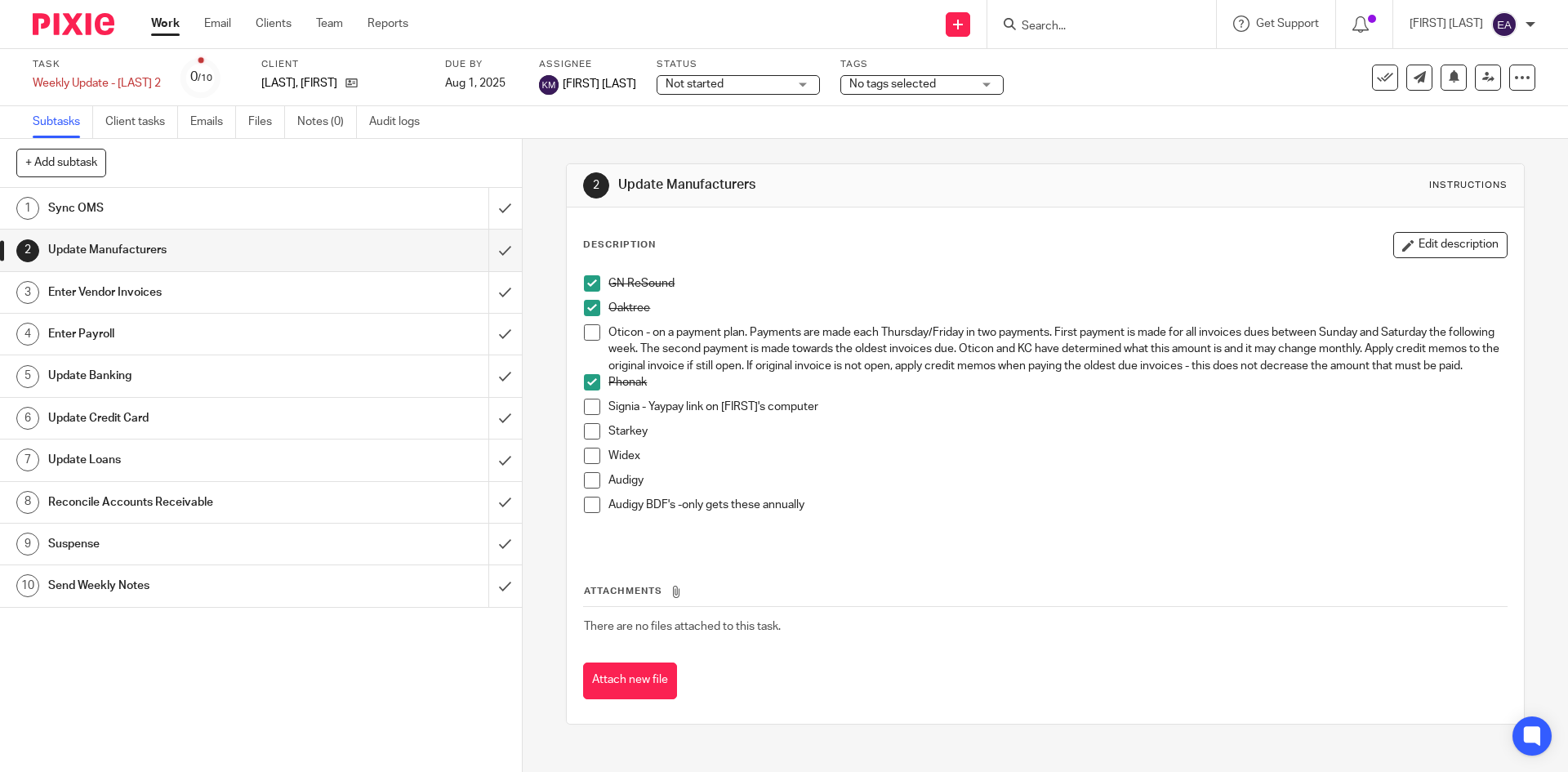 click at bounding box center (592, 407) 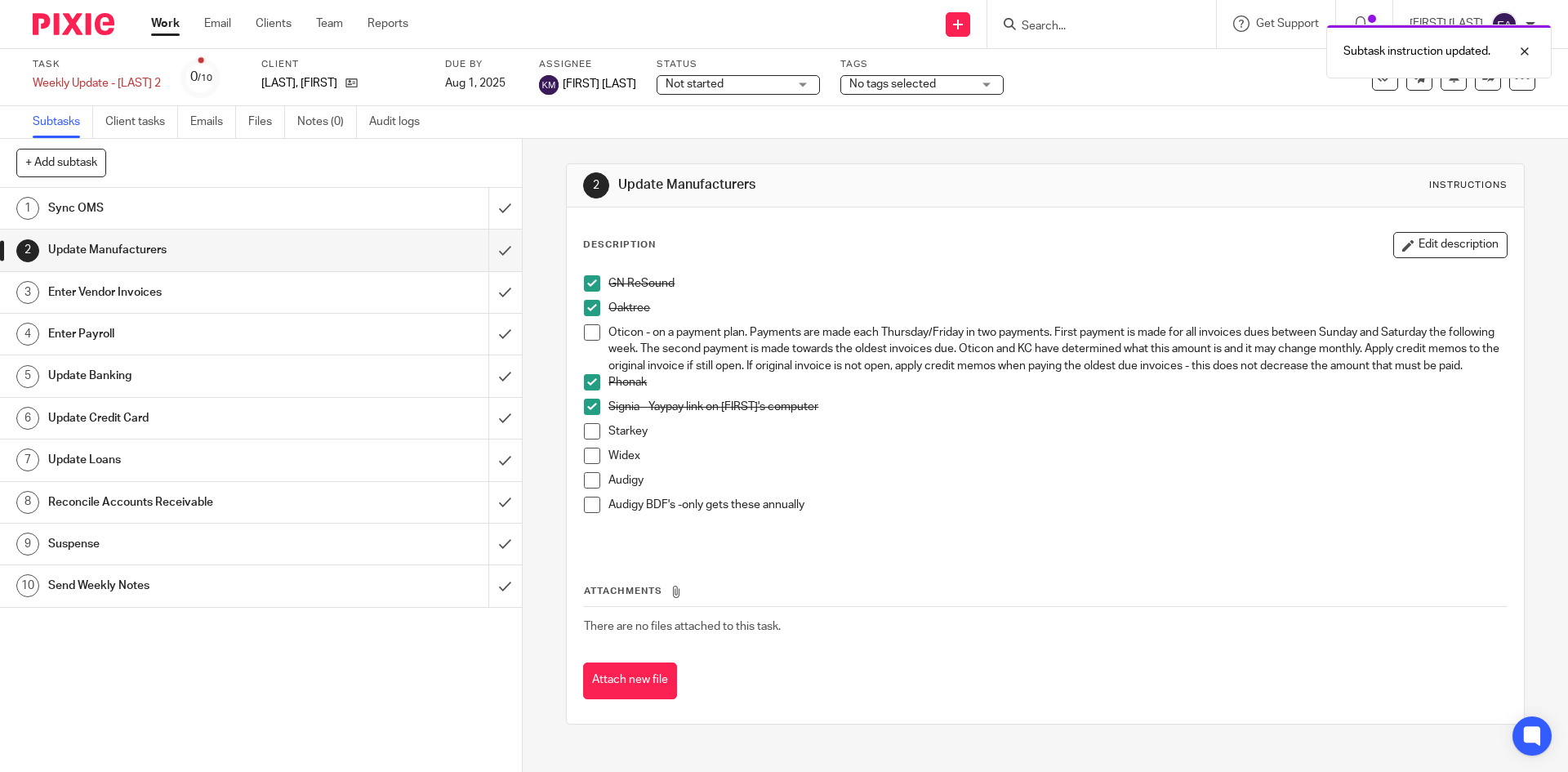 click at bounding box center [592, 431] 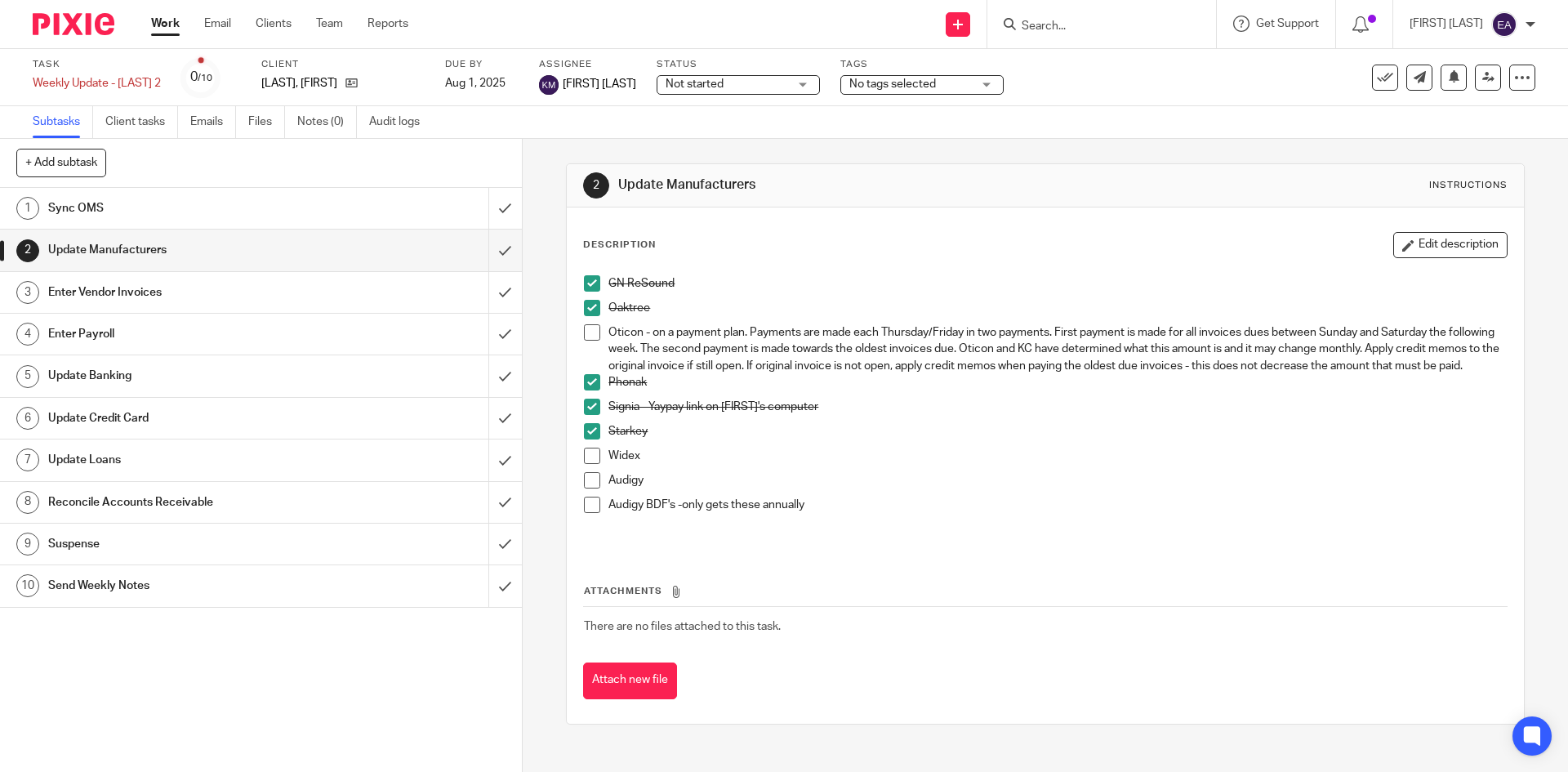 click at bounding box center [592, 456] 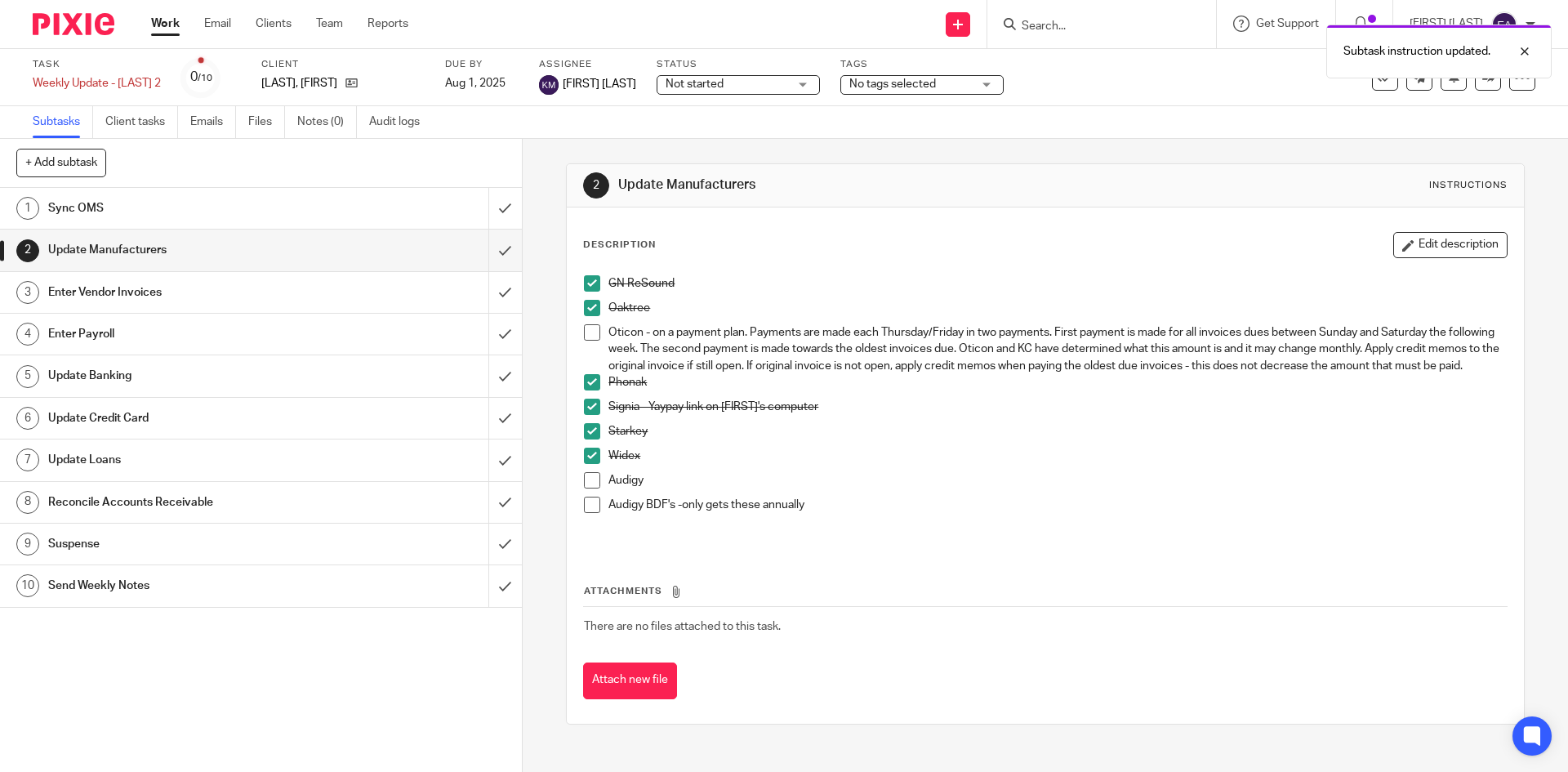 click at bounding box center (592, 480) 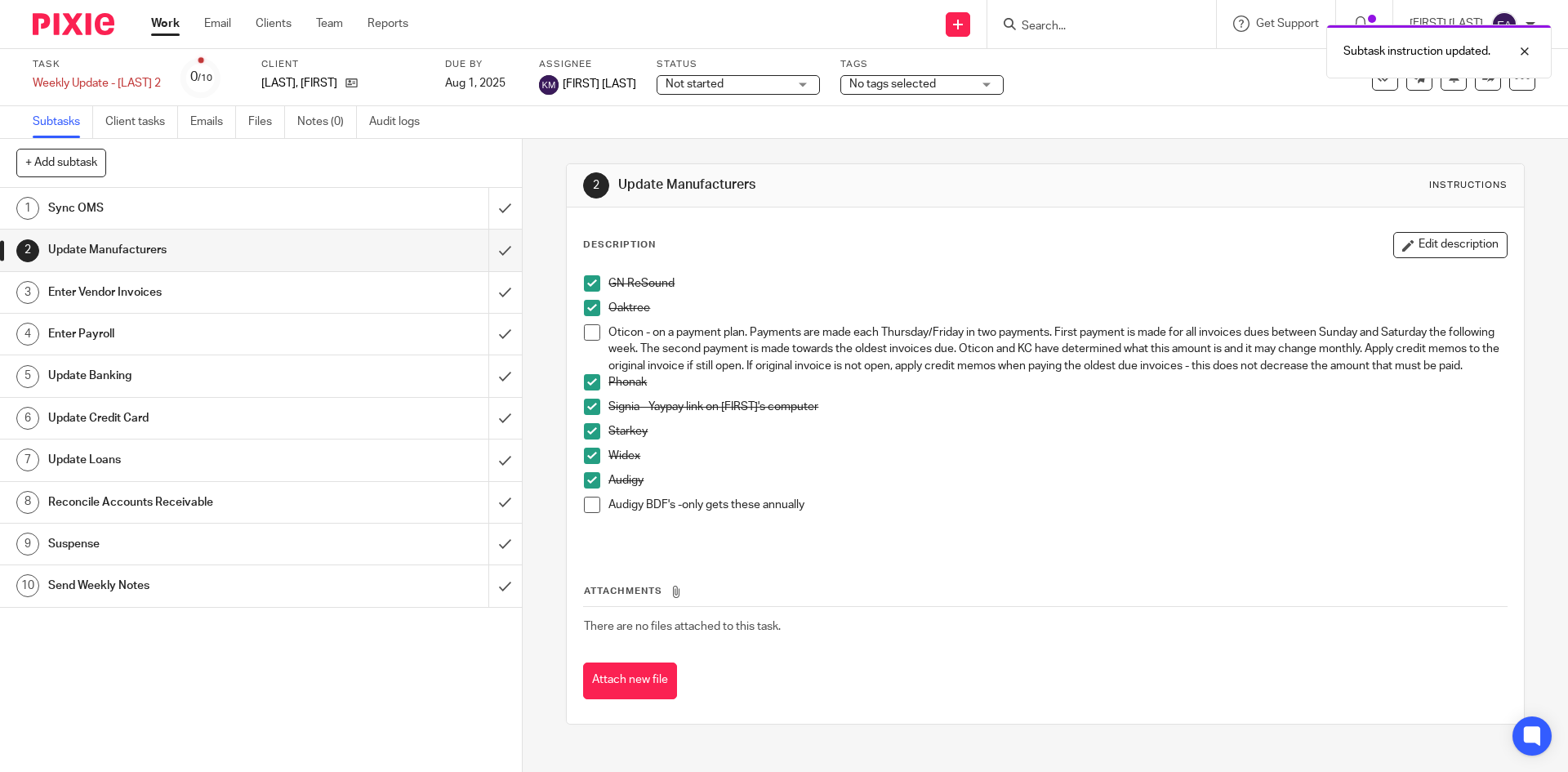 click at bounding box center [592, 505] 